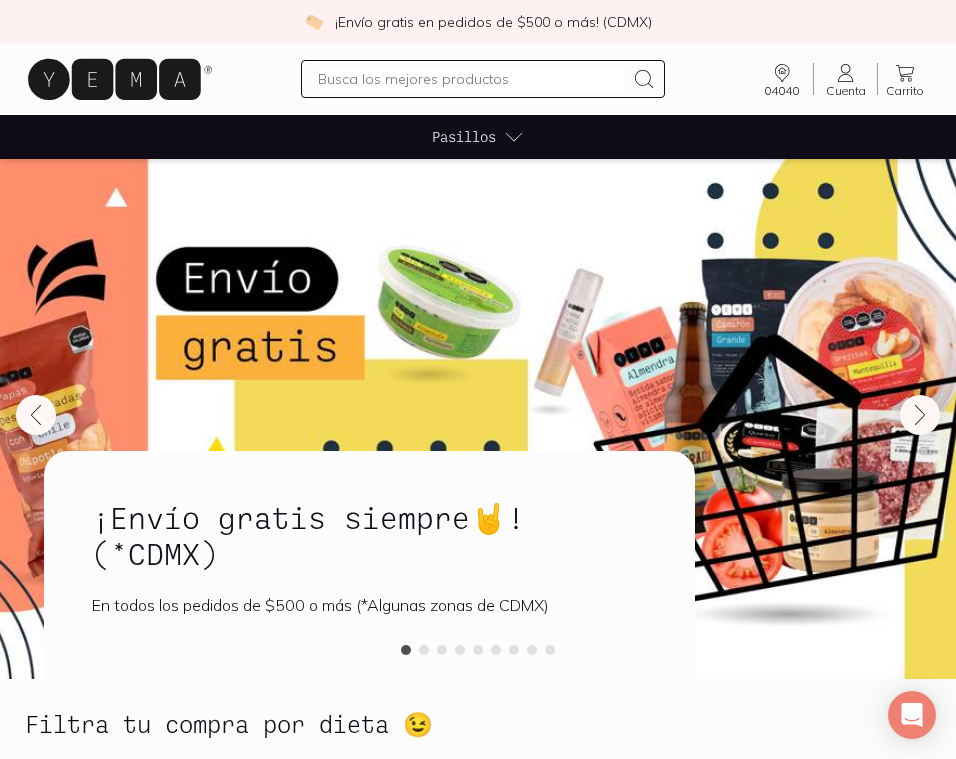 scroll, scrollTop: 0, scrollLeft: 0, axis: both 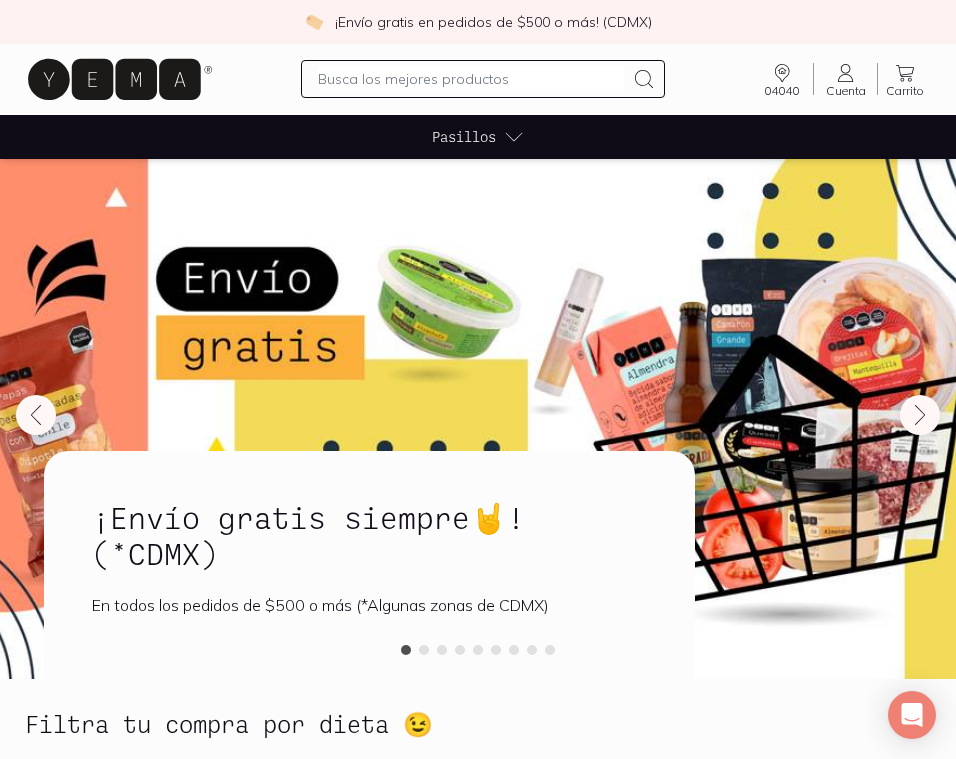 click at bounding box center (470, 79) 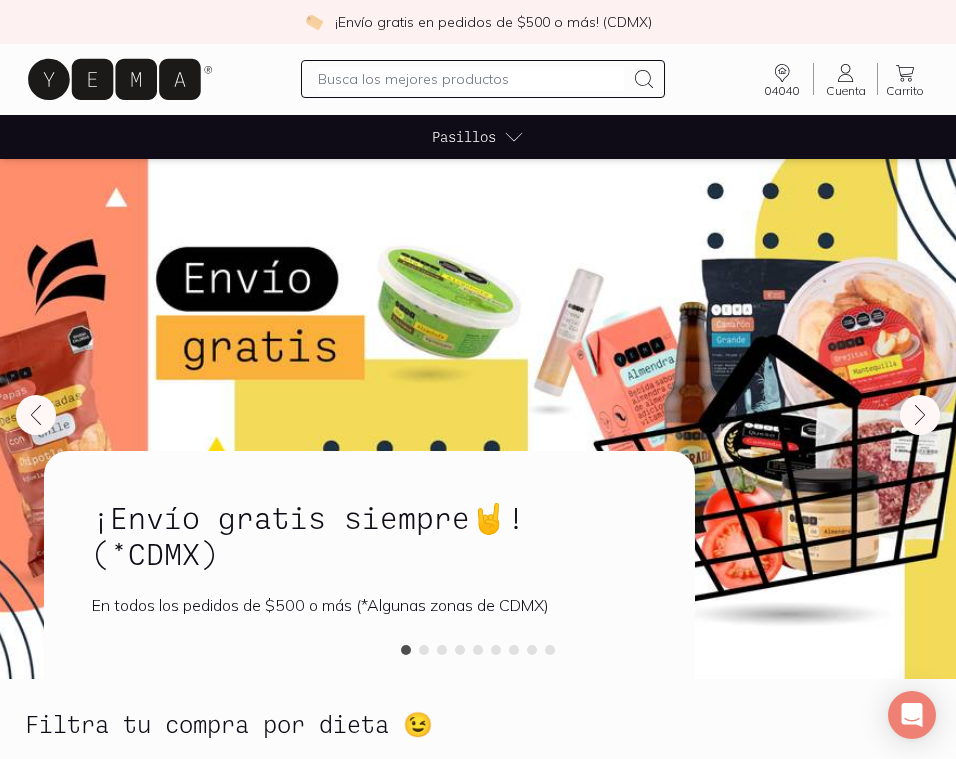 click on "Cuenta Cuenta" at bounding box center (845, 79) 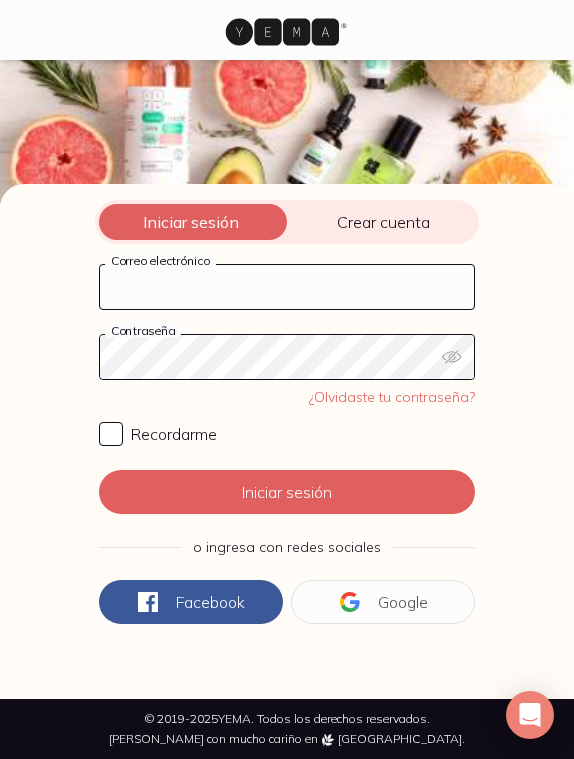 click on "Correo electrónico" at bounding box center (287, 287) 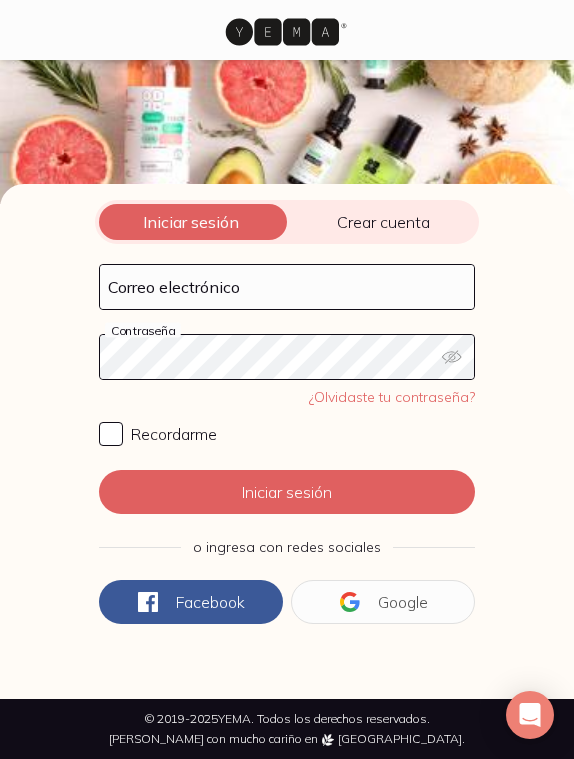 click on "Iniciar sesión Crear cuenta Correo electrónico Contraseña ¿Olvidaste tu contraseña? Recordarme Iniciar sesión o ingresa con redes sociales Iniciar con Facebook Iniciar con Google" at bounding box center (287, 441) 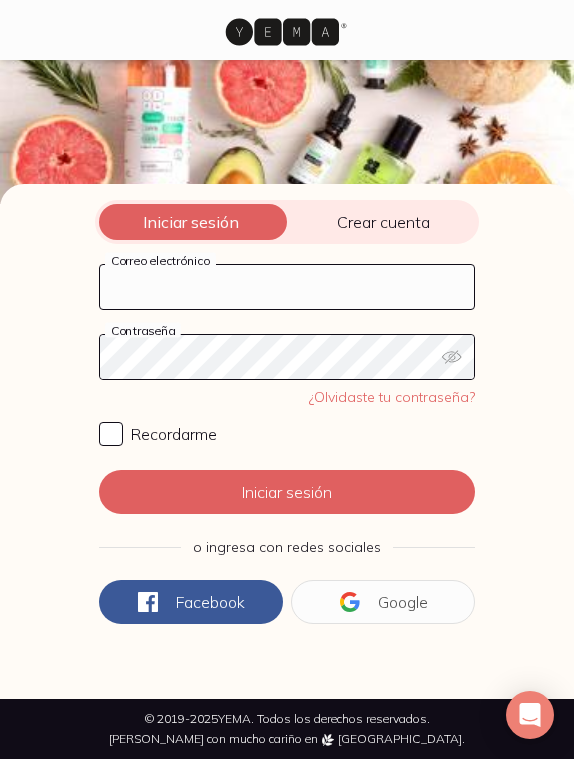 click on "Correo electrónico" at bounding box center (287, 287) 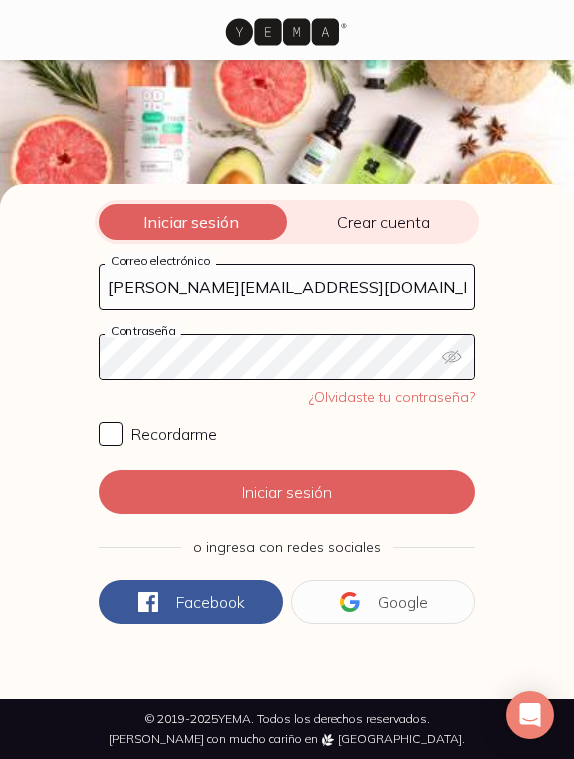 click on "Iniciar sesión" at bounding box center (287, 492) 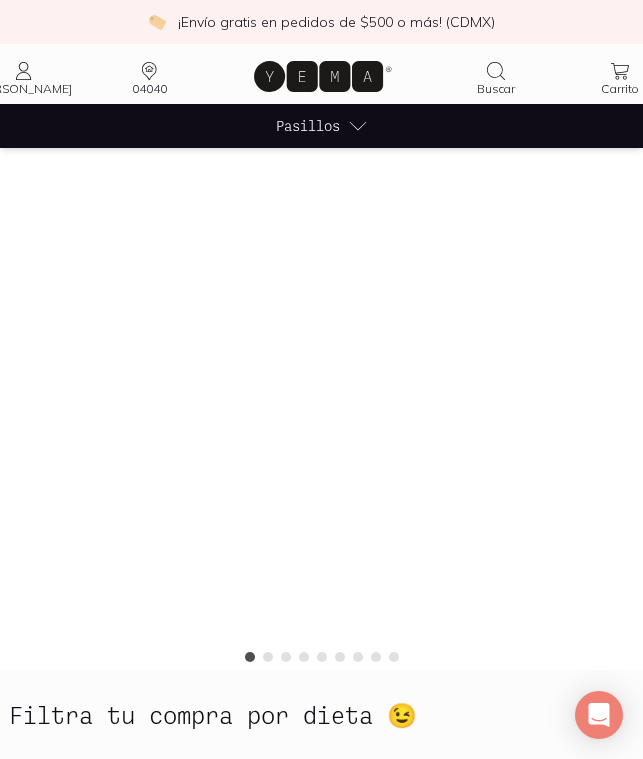 click 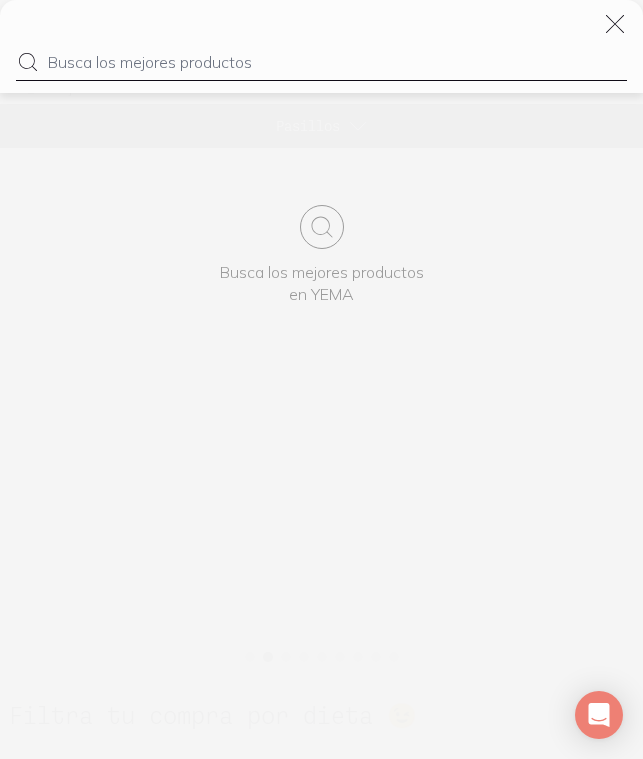 type on "o" 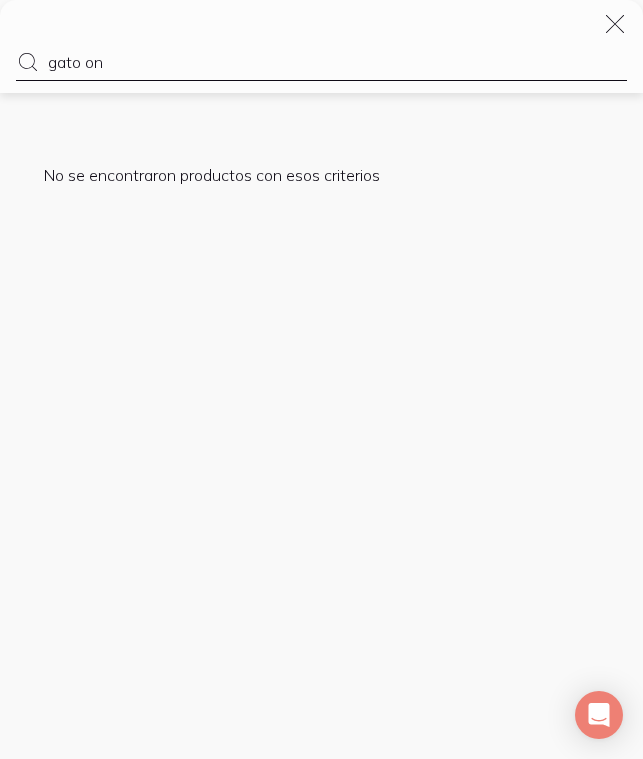 type on "gato one" 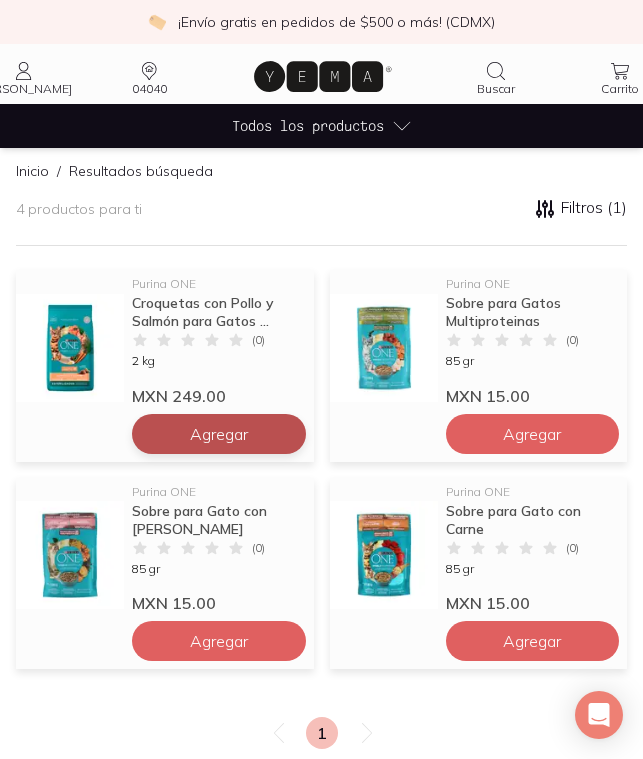 scroll, scrollTop: 136, scrollLeft: 0, axis: vertical 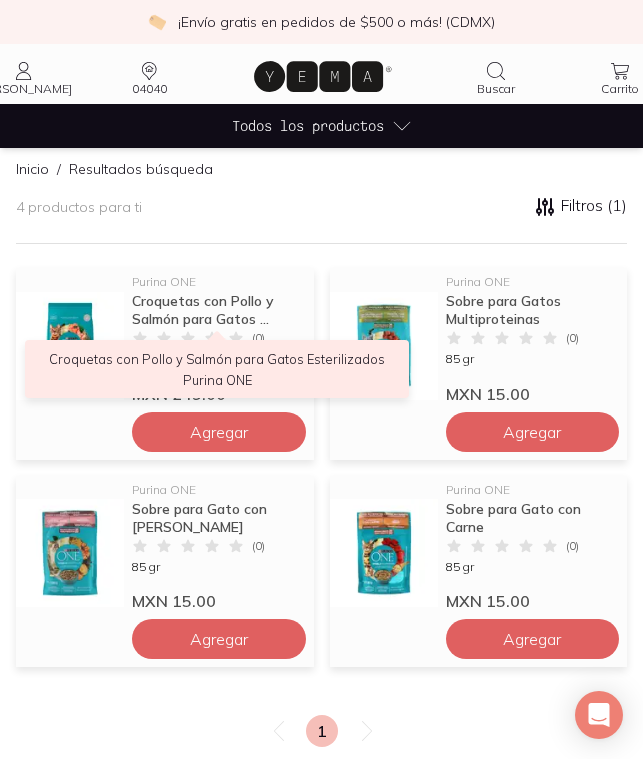 click on "Croquetas con Pollo y Salmón para Gatos ..." at bounding box center [217, 310] 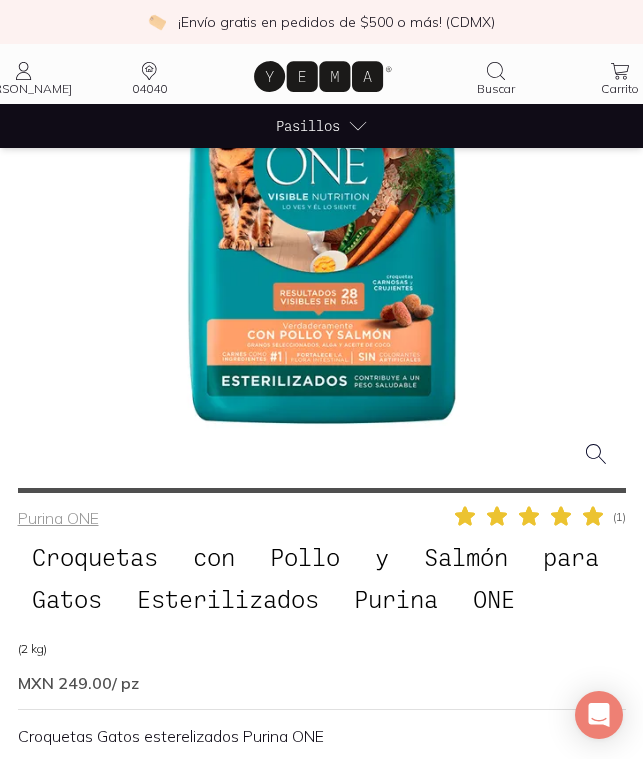 scroll, scrollTop: 546, scrollLeft: 0, axis: vertical 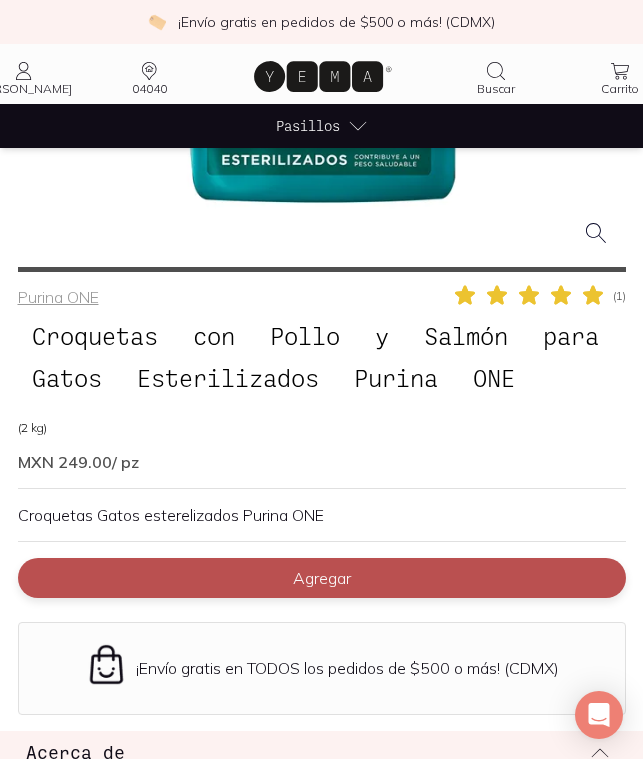 click on "Agregar" at bounding box center (322, 578) 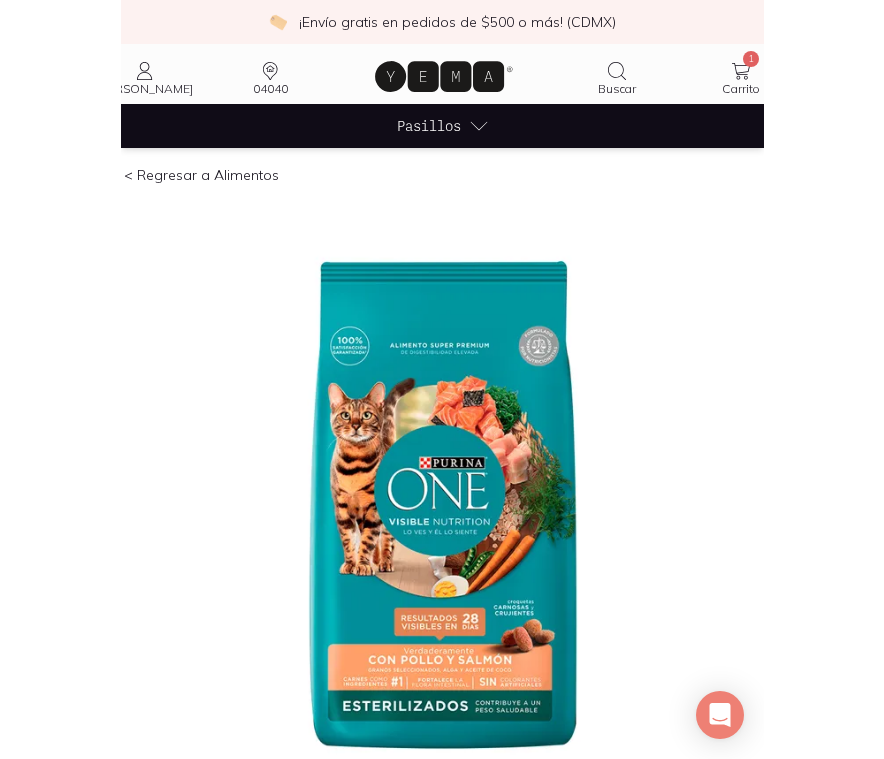scroll, scrollTop: 0, scrollLeft: 0, axis: both 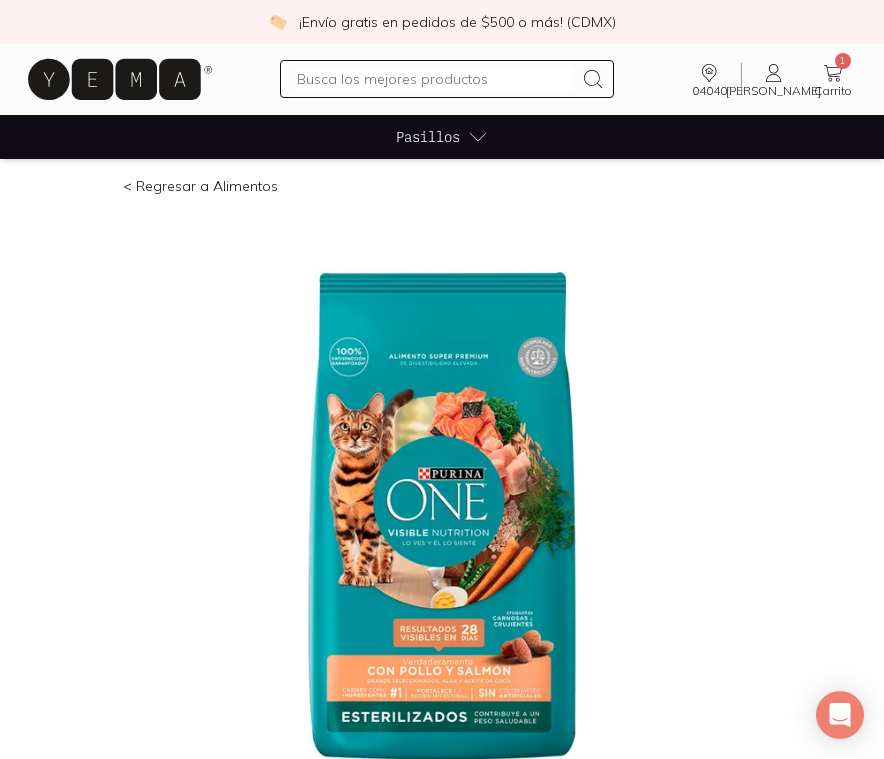 click at bounding box center [435, 79] 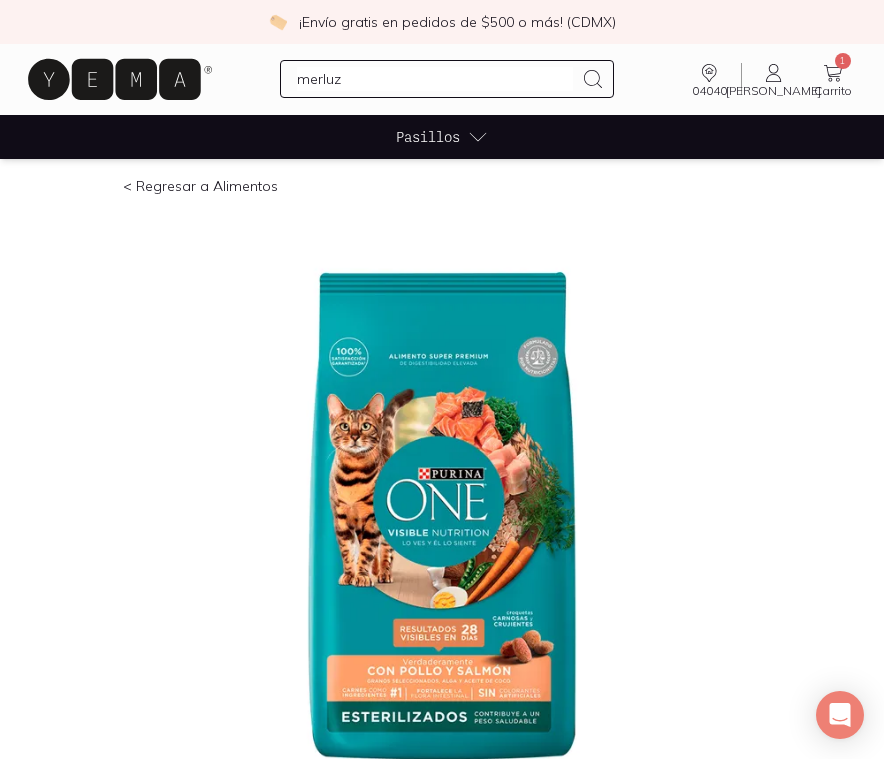 type on "merluza" 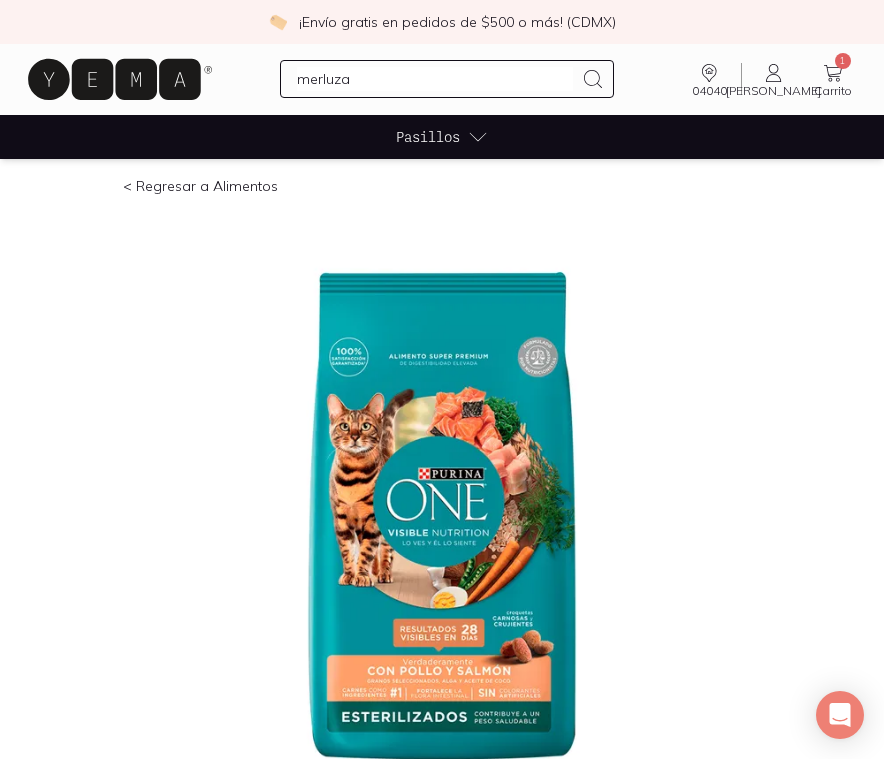 type 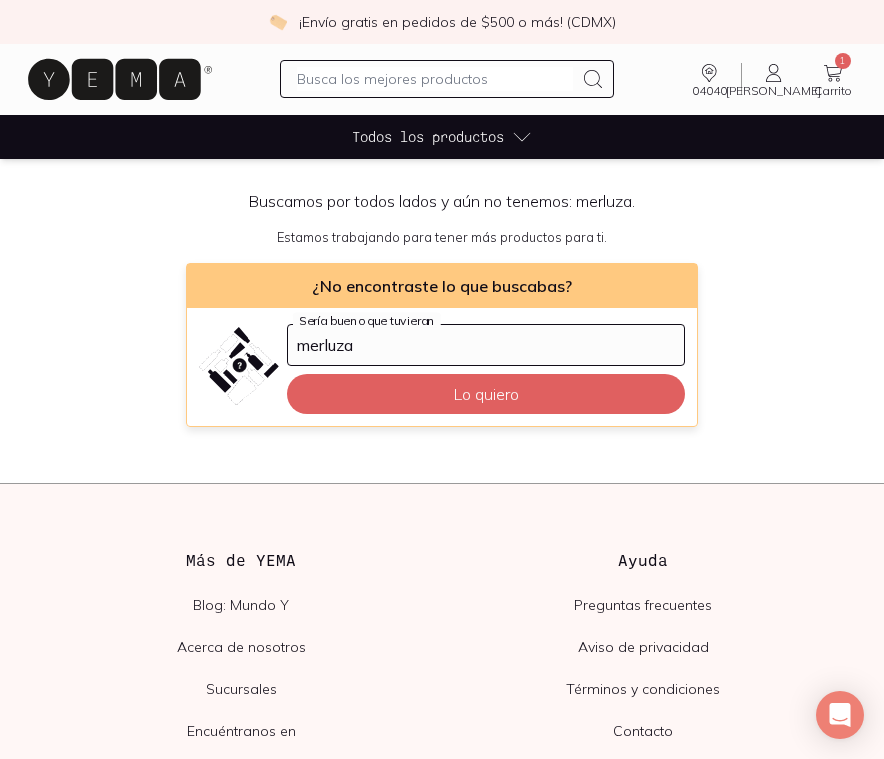click 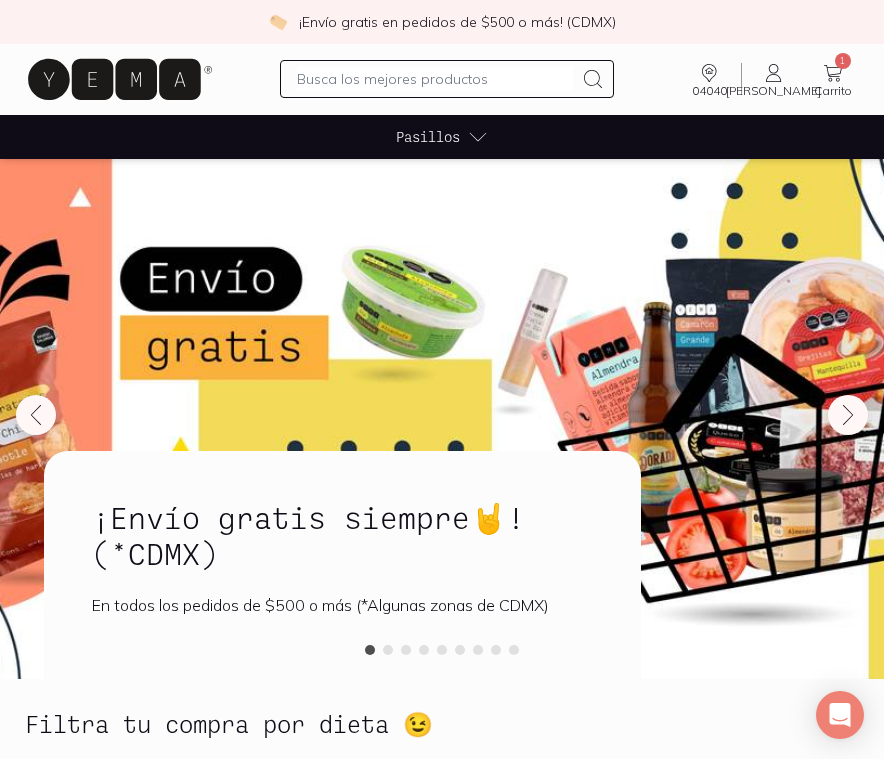 click on "Pasillos" at bounding box center (442, 137) 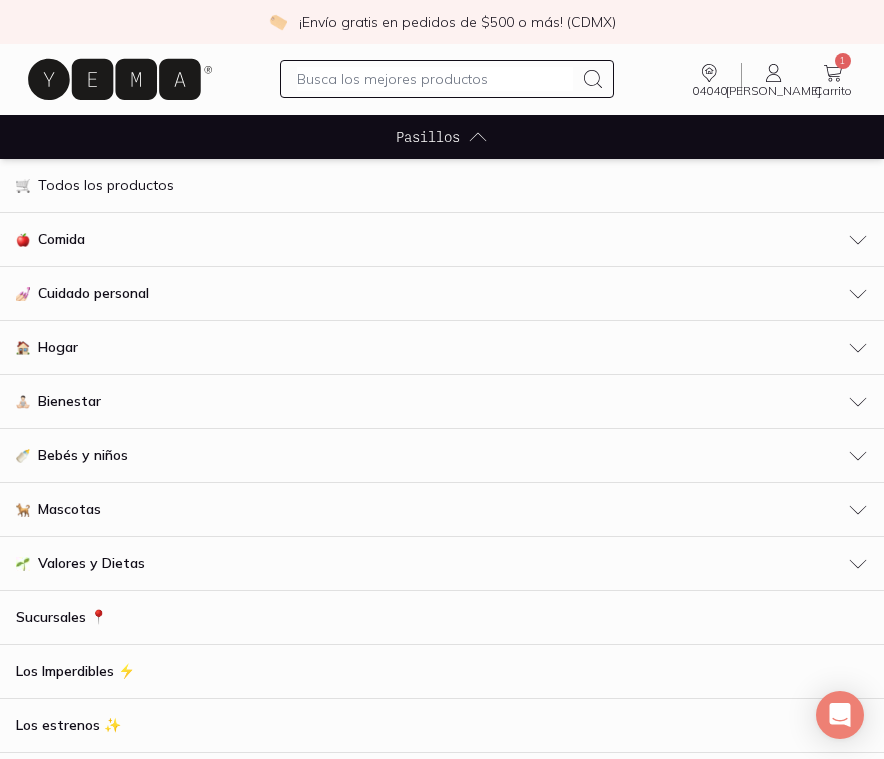 scroll, scrollTop: 0, scrollLeft: 0, axis: both 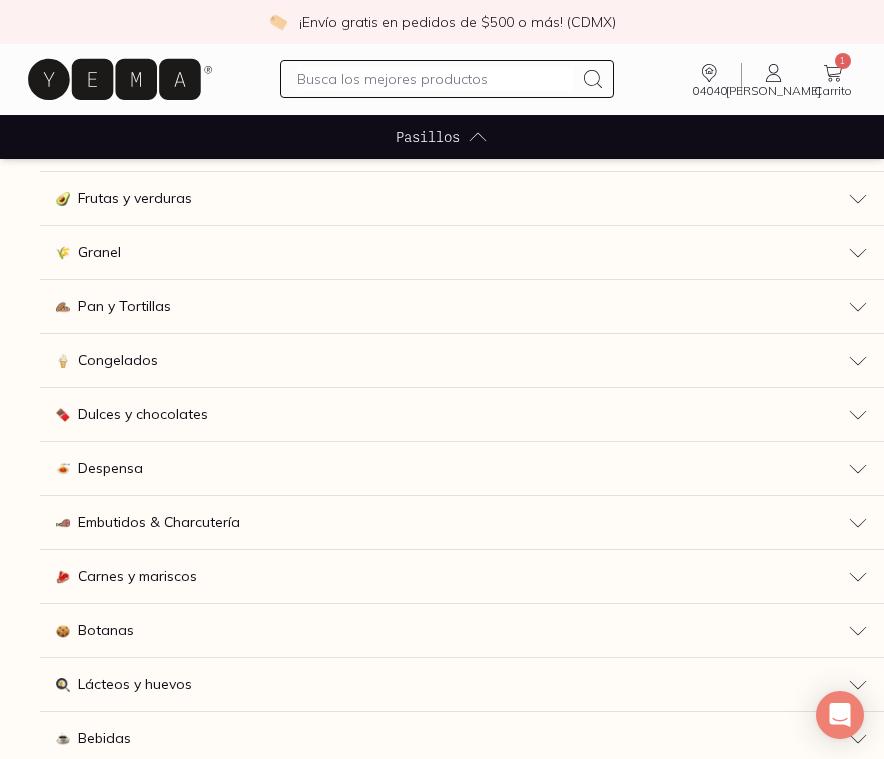 click on "Carnes y mariscos" at bounding box center (137, 576) 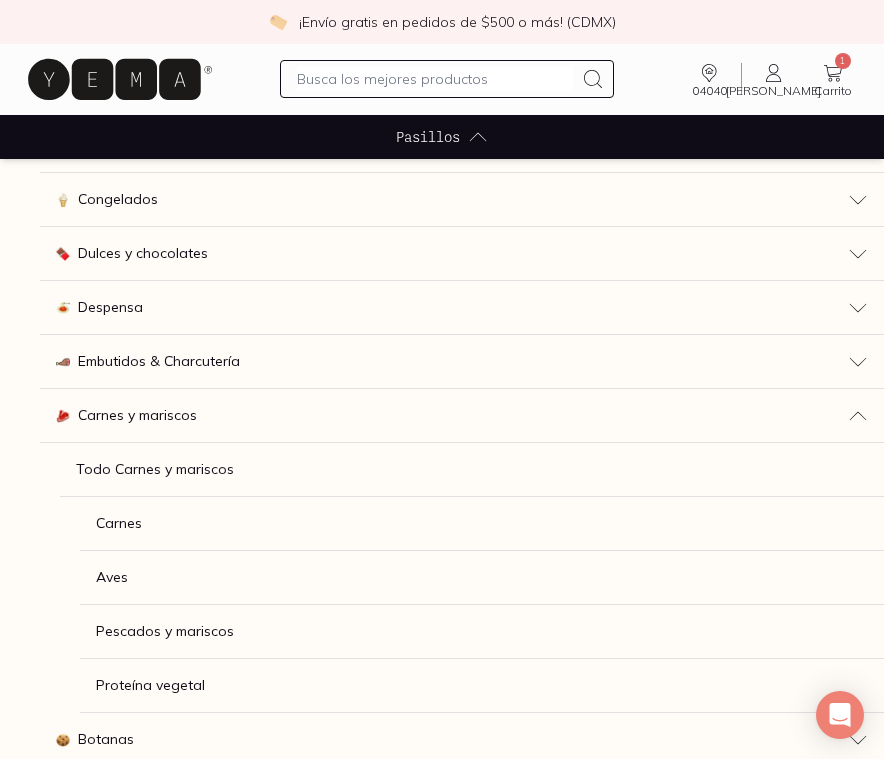 scroll, scrollTop: 428, scrollLeft: 0, axis: vertical 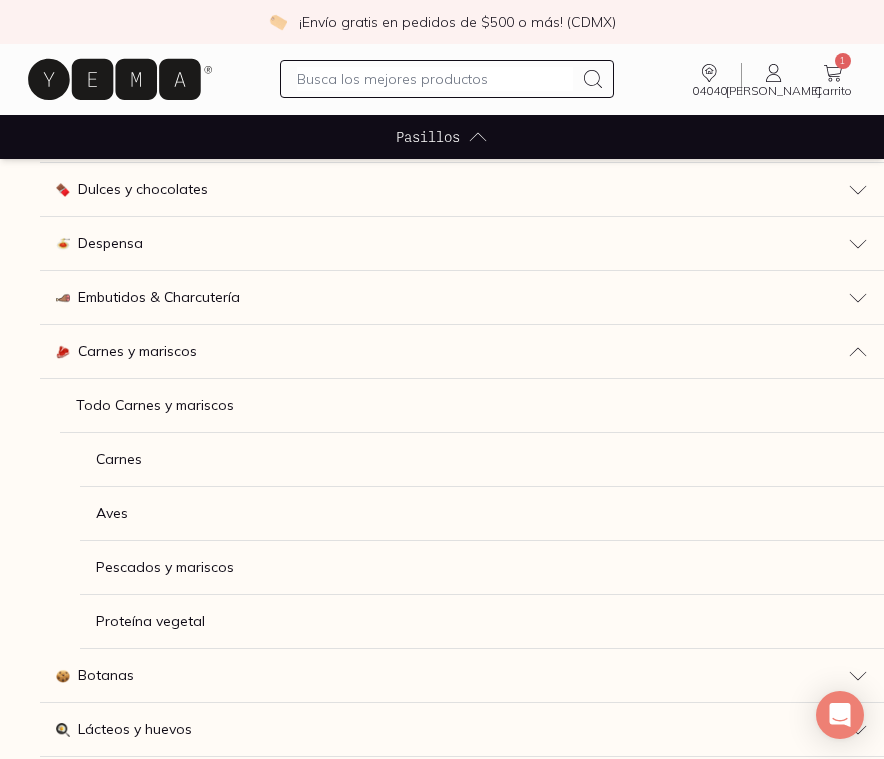 click on "Pescados y mariscos" at bounding box center [165, 567] 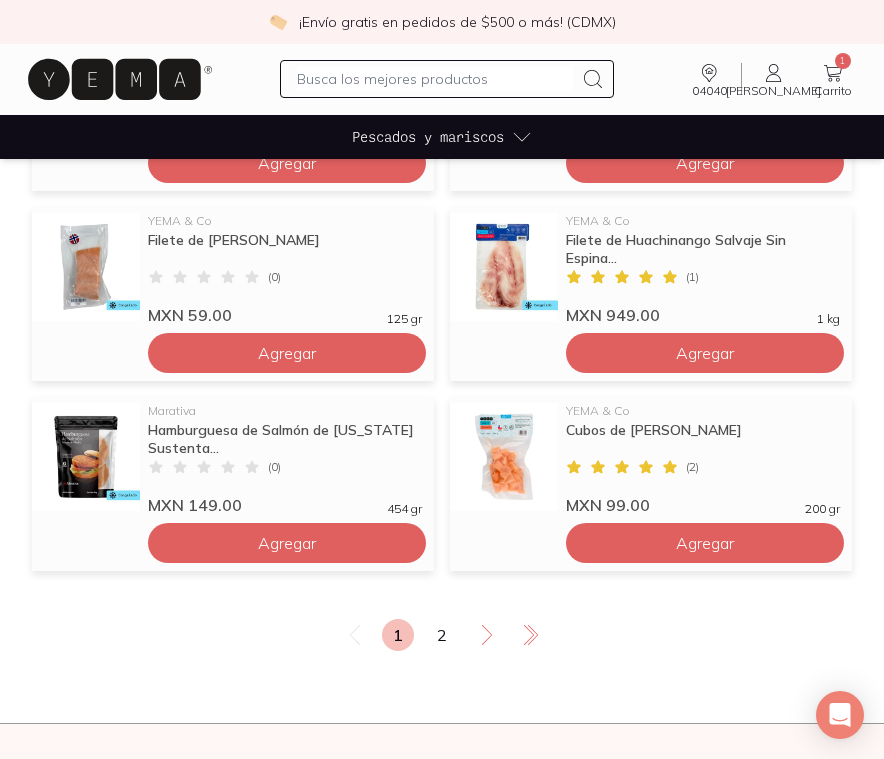 scroll, scrollTop: 1395, scrollLeft: 0, axis: vertical 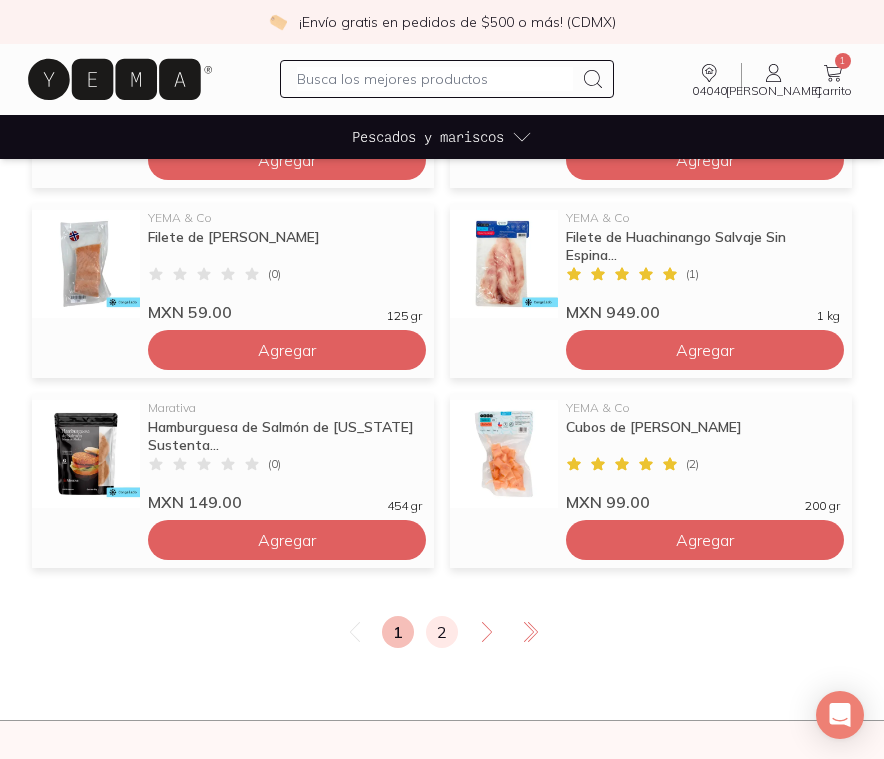 click on "2" at bounding box center (442, 632) 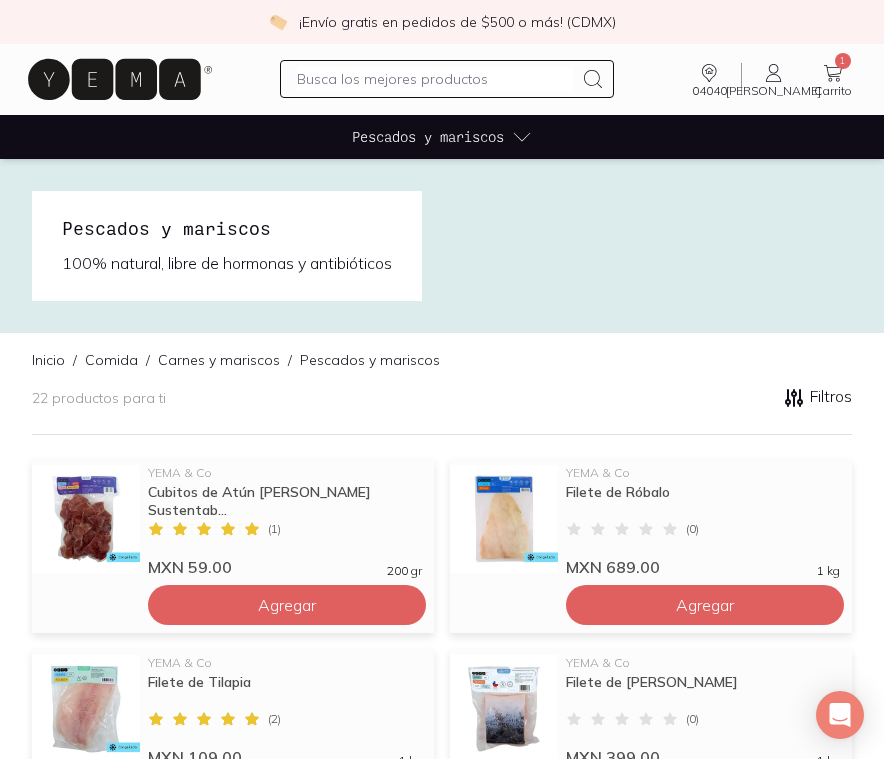 scroll, scrollTop: 0, scrollLeft: 0, axis: both 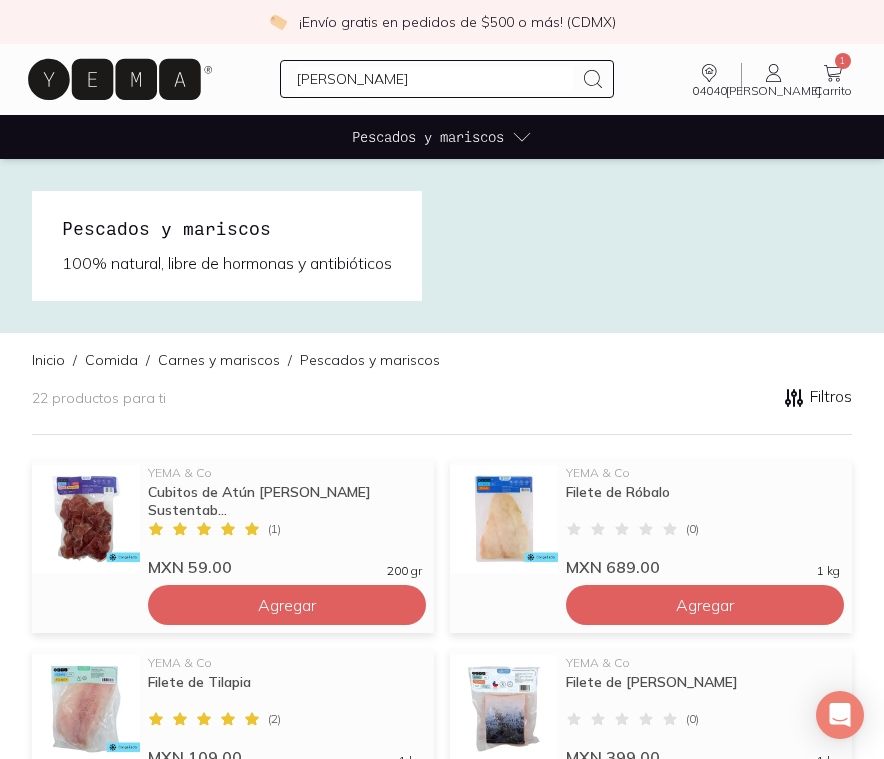 type on "[PERSON_NAME]" 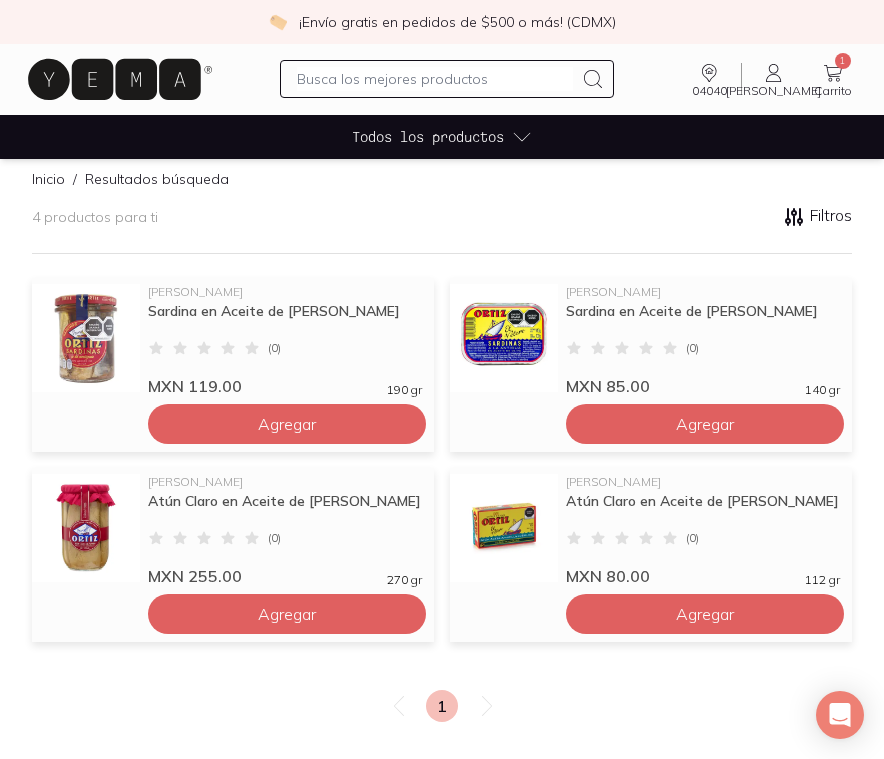 scroll, scrollTop: 156, scrollLeft: 0, axis: vertical 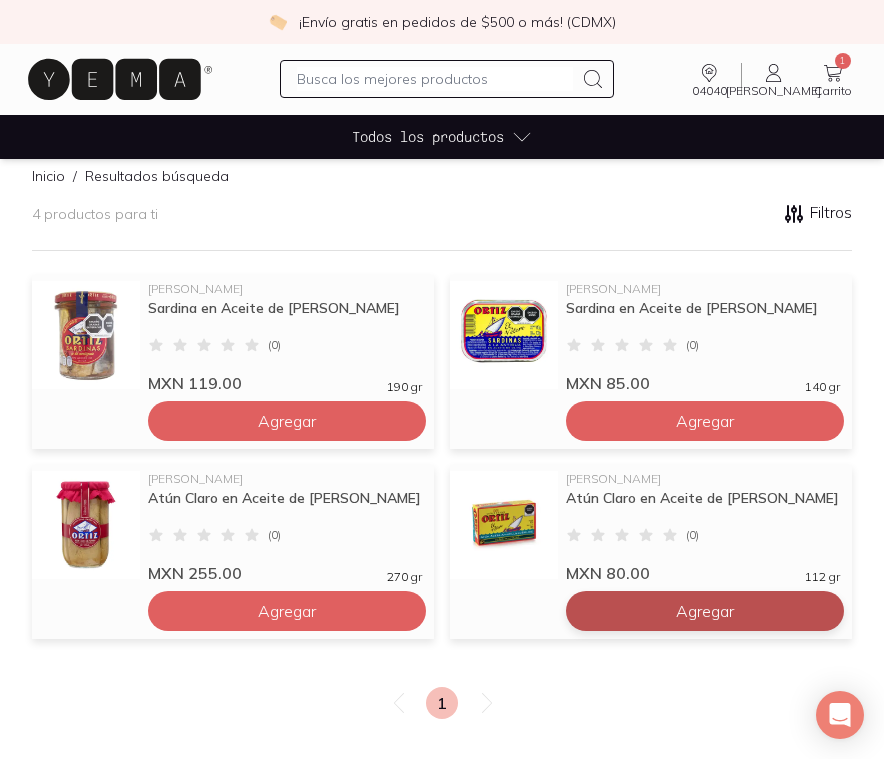 click on "Agregar" at bounding box center [287, 421] 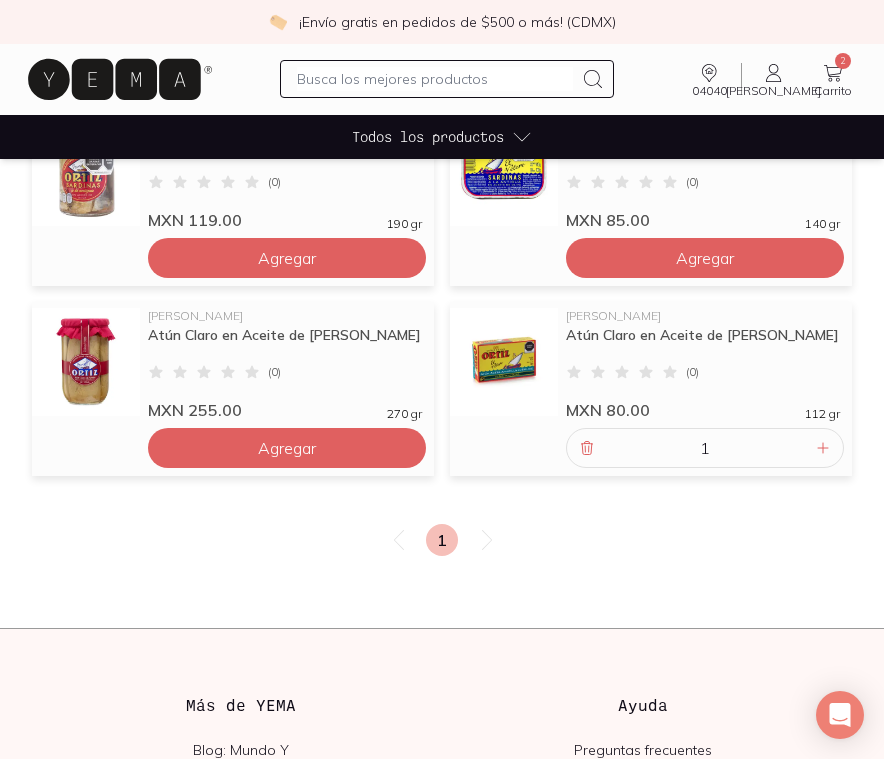 scroll, scrollTop: 335, scrollLeft: 0, axis: vertical 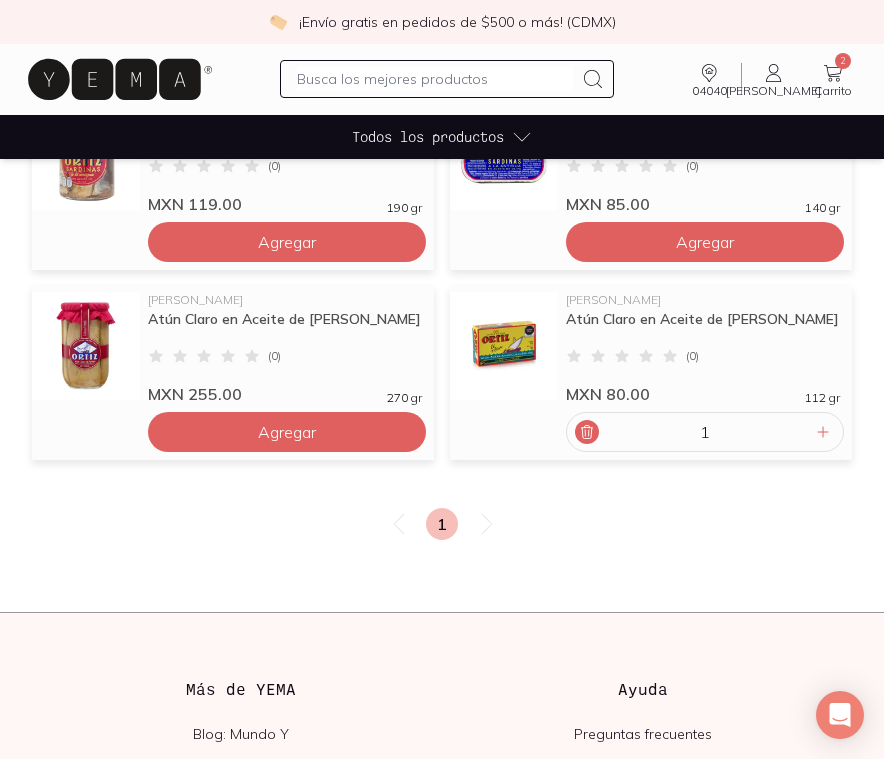 click 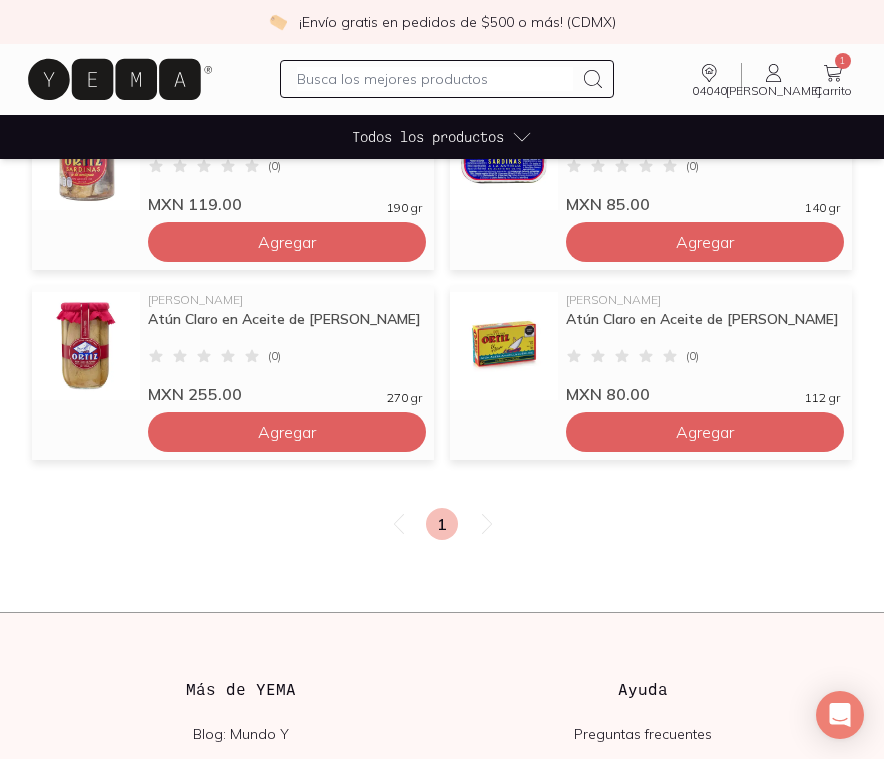 click at bounding box center (435, 79) 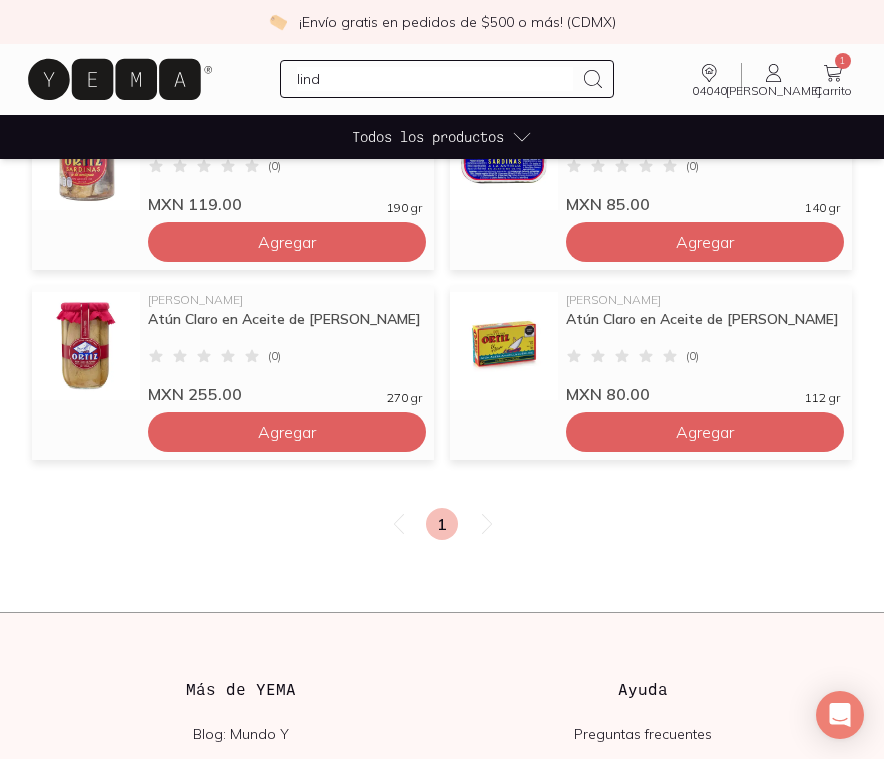 type on "lindt" 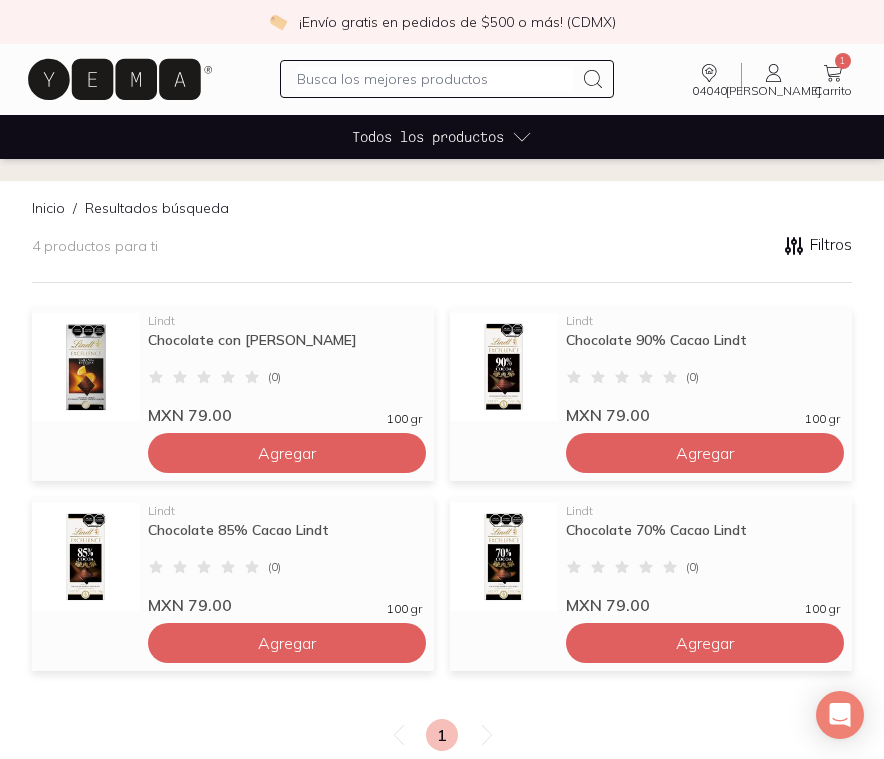 scroll, scrollTop: 124, scrollLeft: 0, axis: vertical 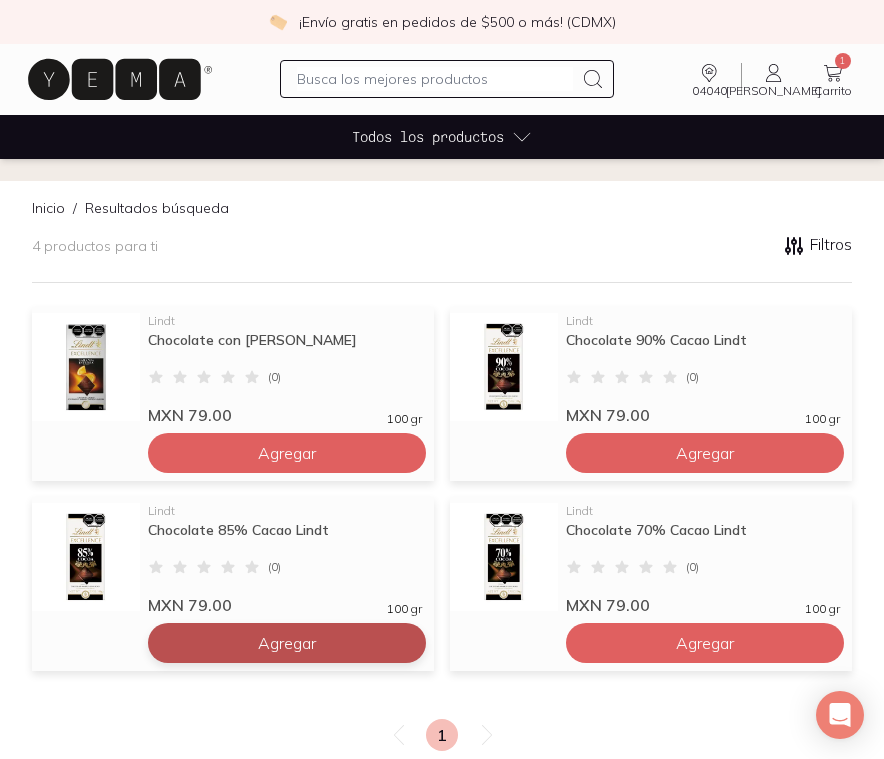 click on "Agregar" at bounding box center [287, 453] 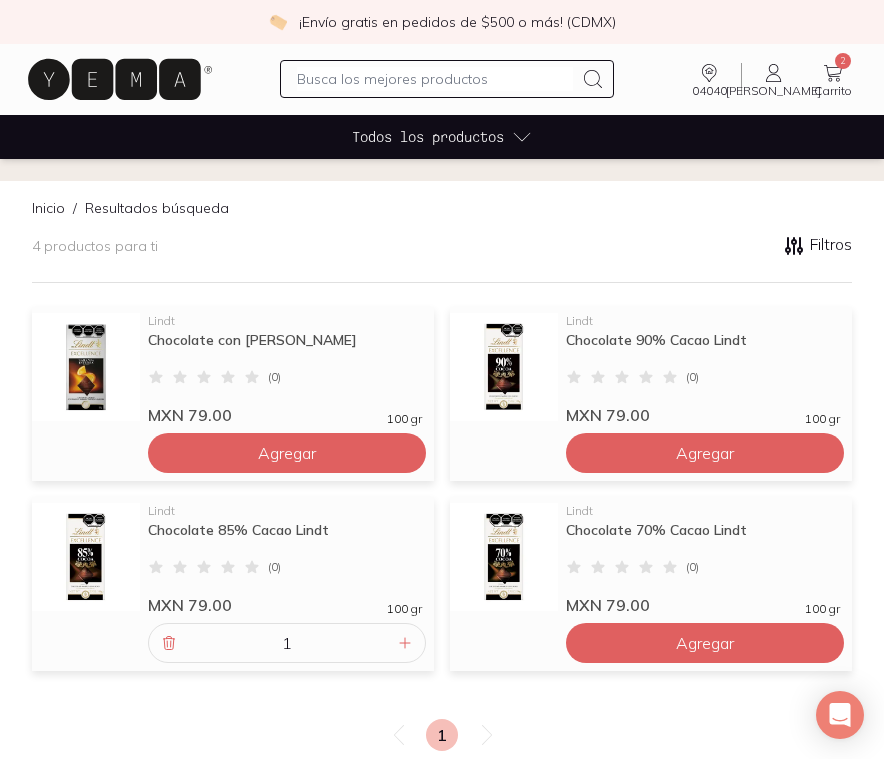 click at bounding box center [435, 79] 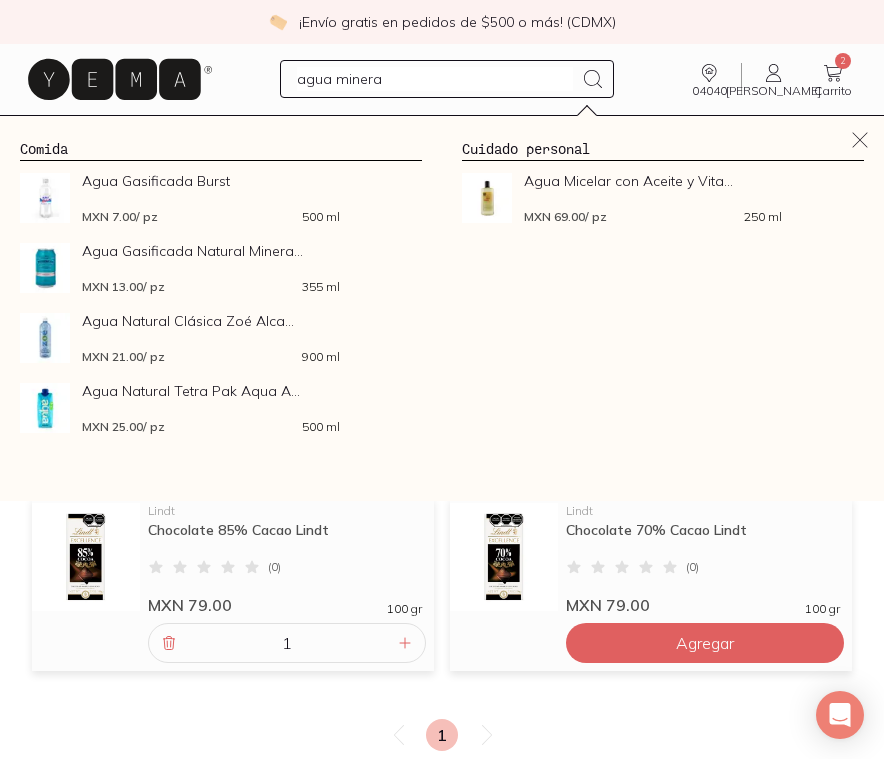 type on "agua mineral" 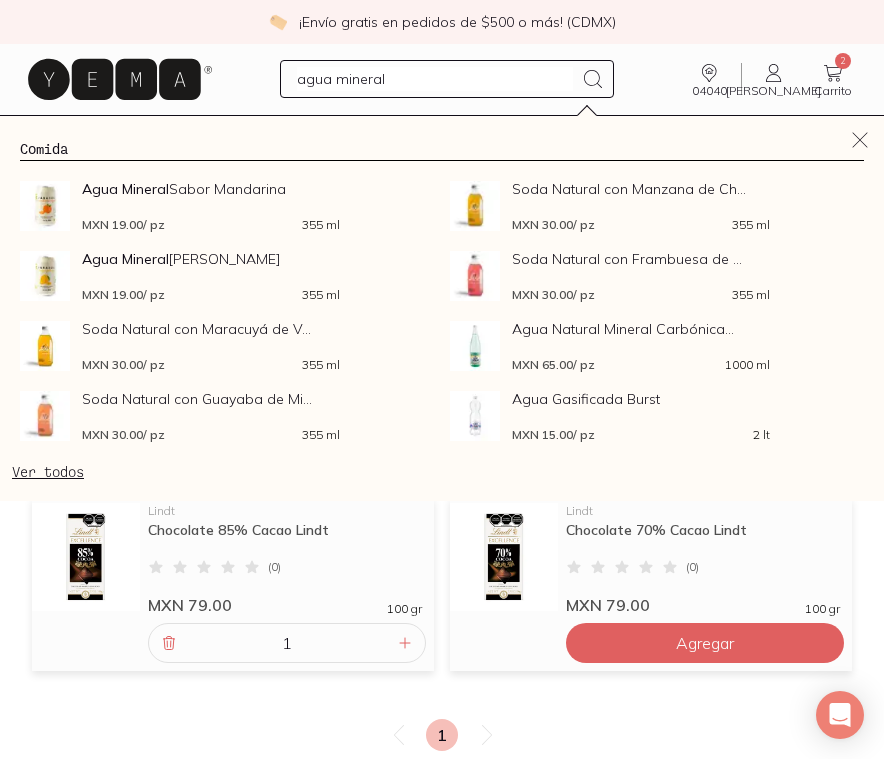 type 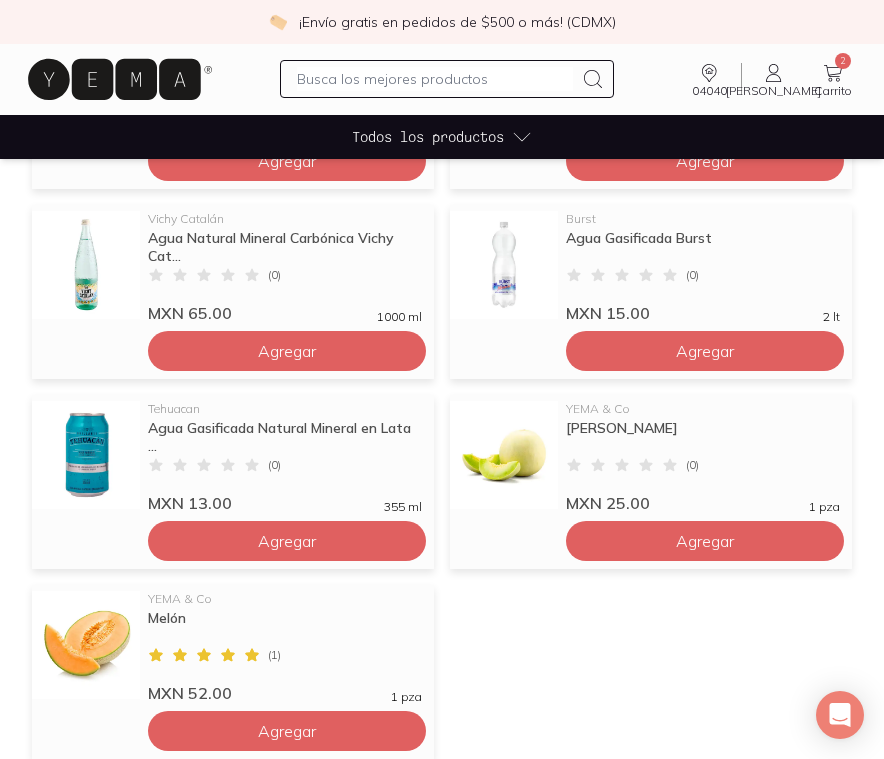 scroll, scrollTop: 806, scrollLeft: 0, axis: vertical 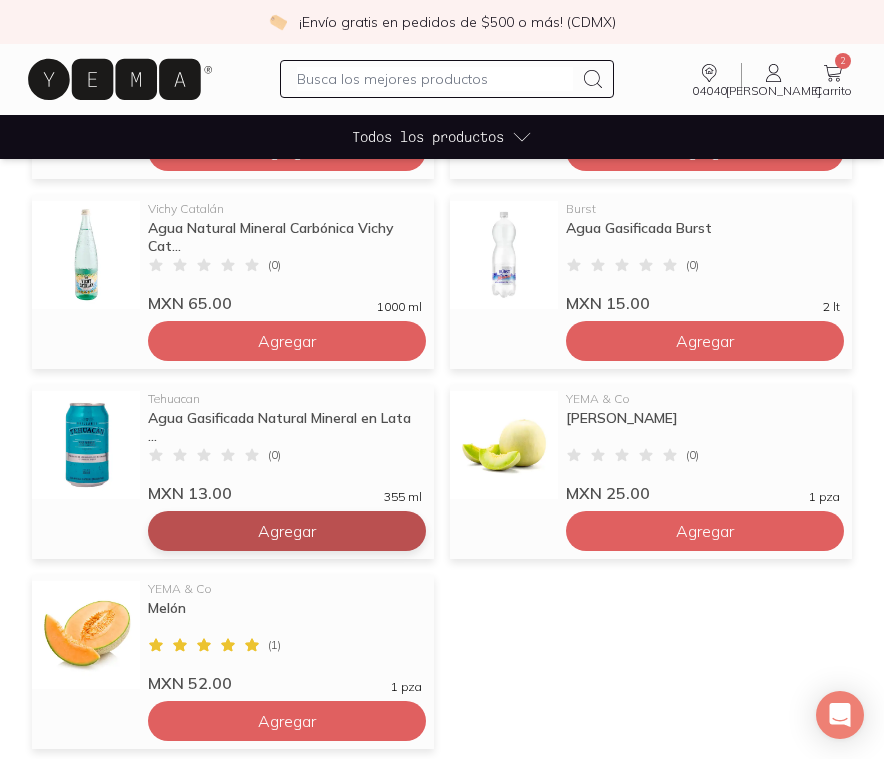 click on "Agregar" at bounding box center (287, -229) 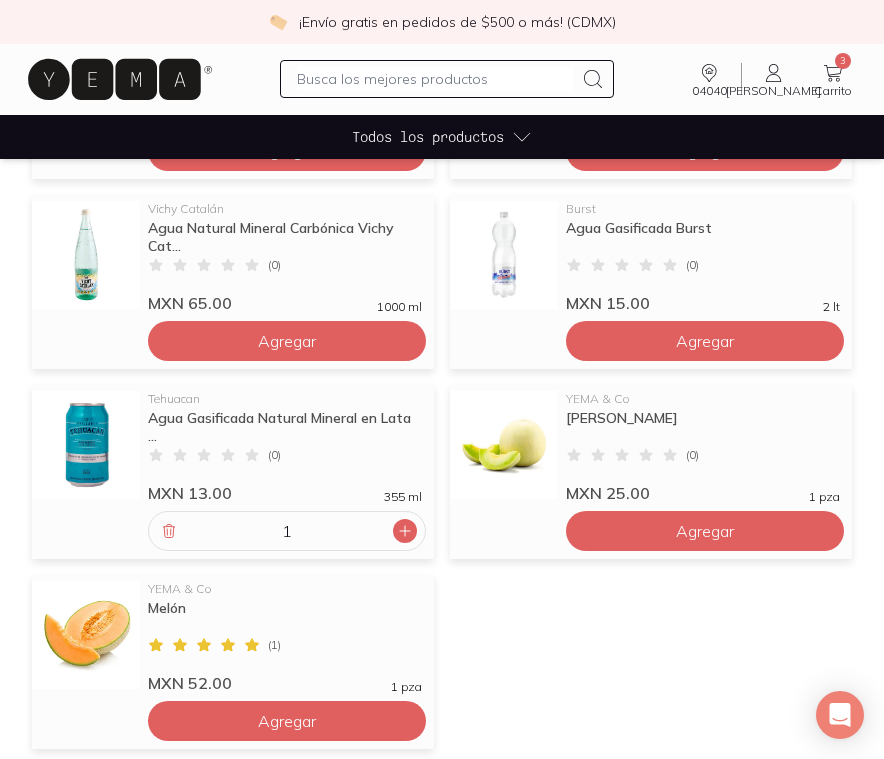 click 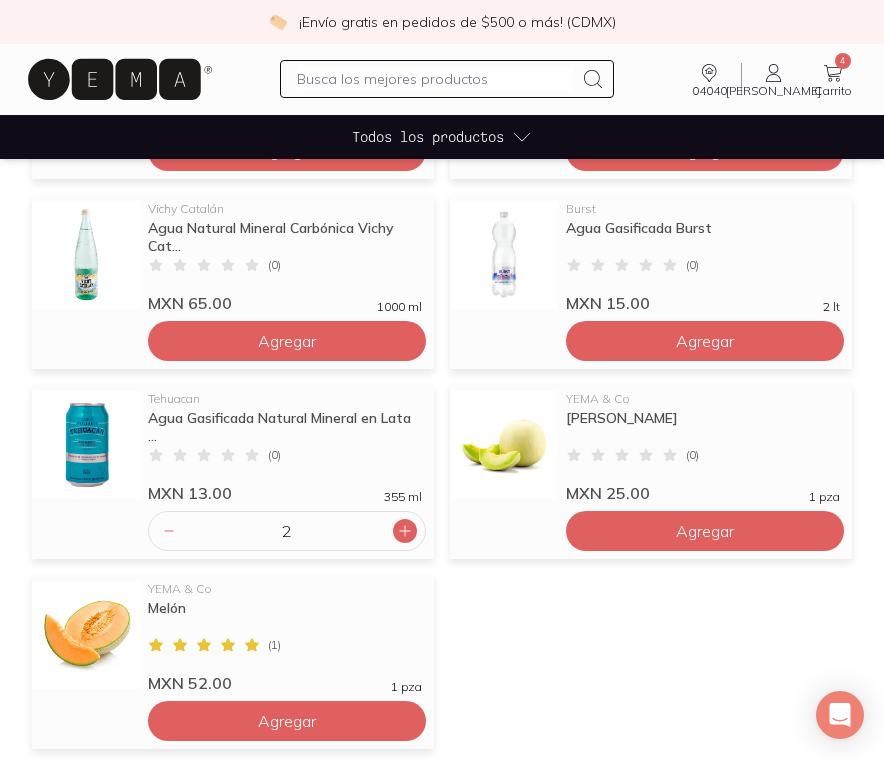 click 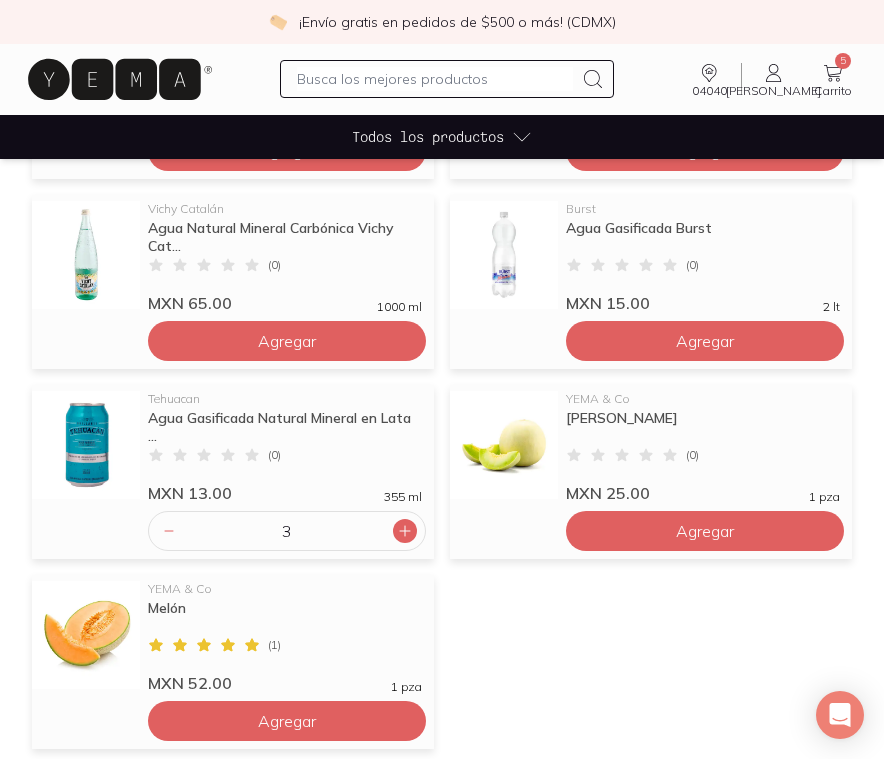 click 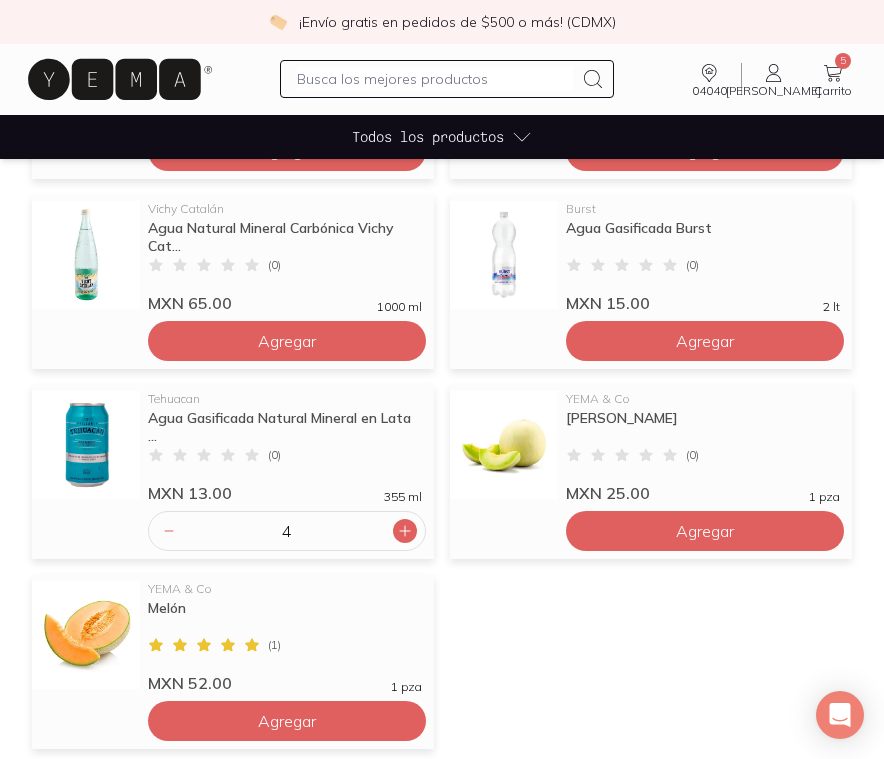 click 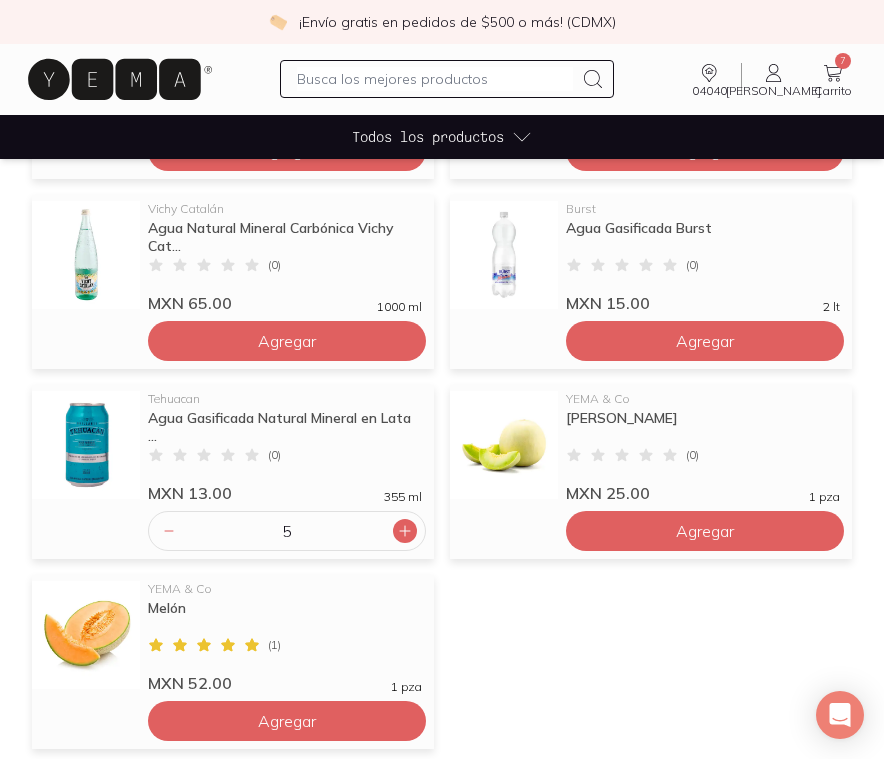 click 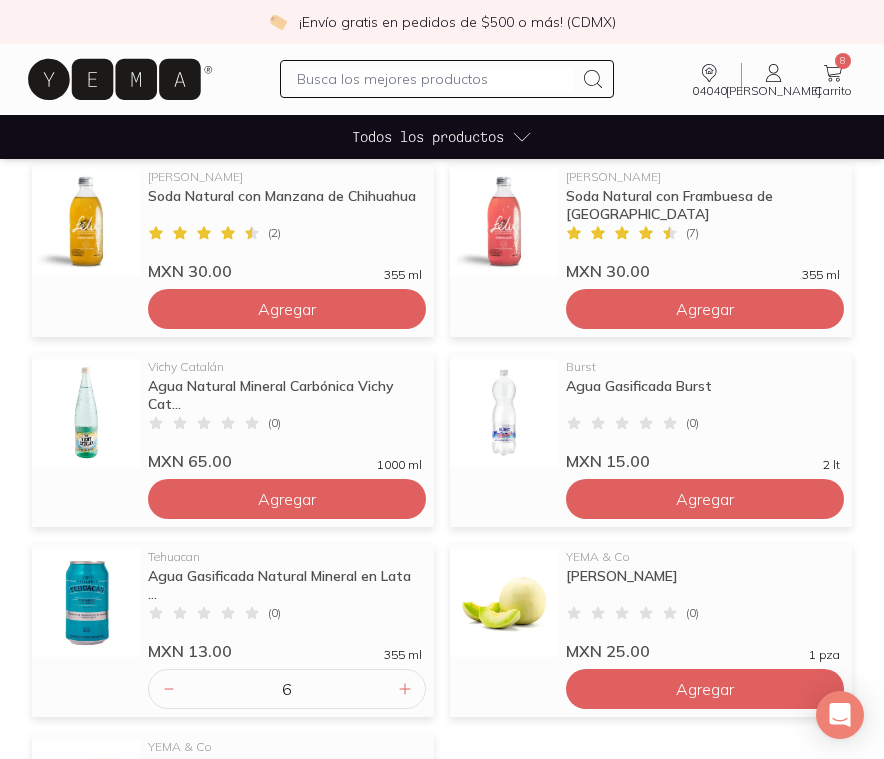 scroll, scrollTop: 703, scrollLeft: 0, axis: vertical 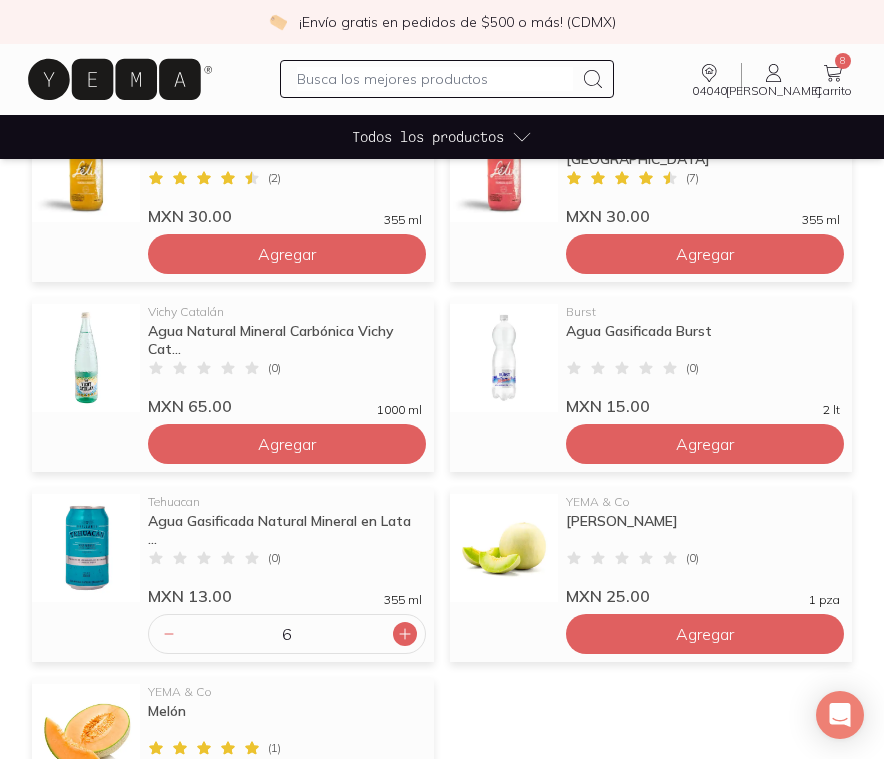 click 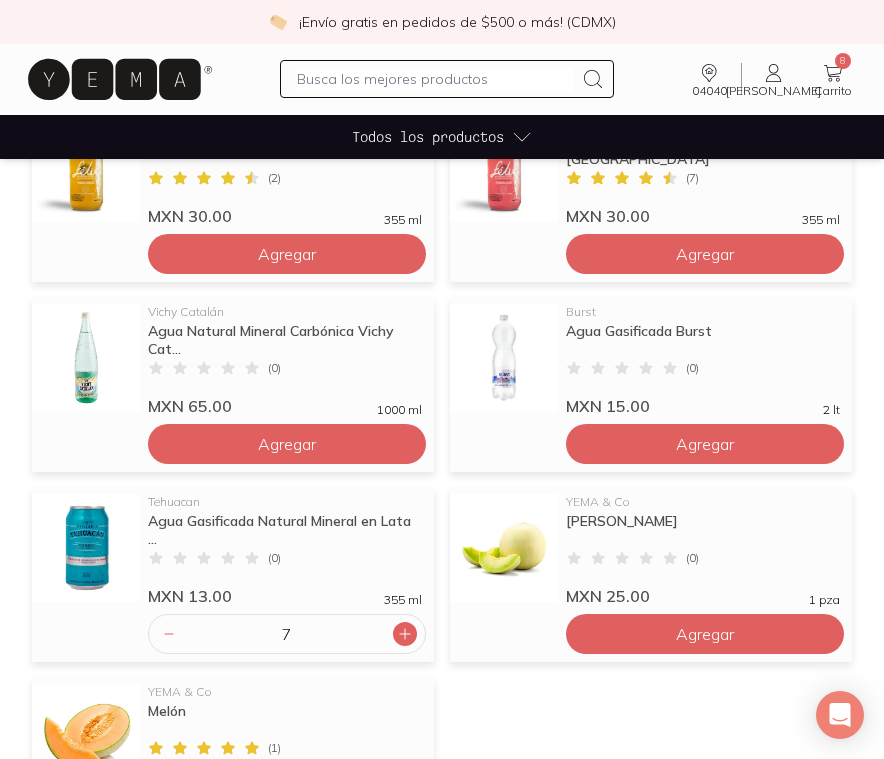 click 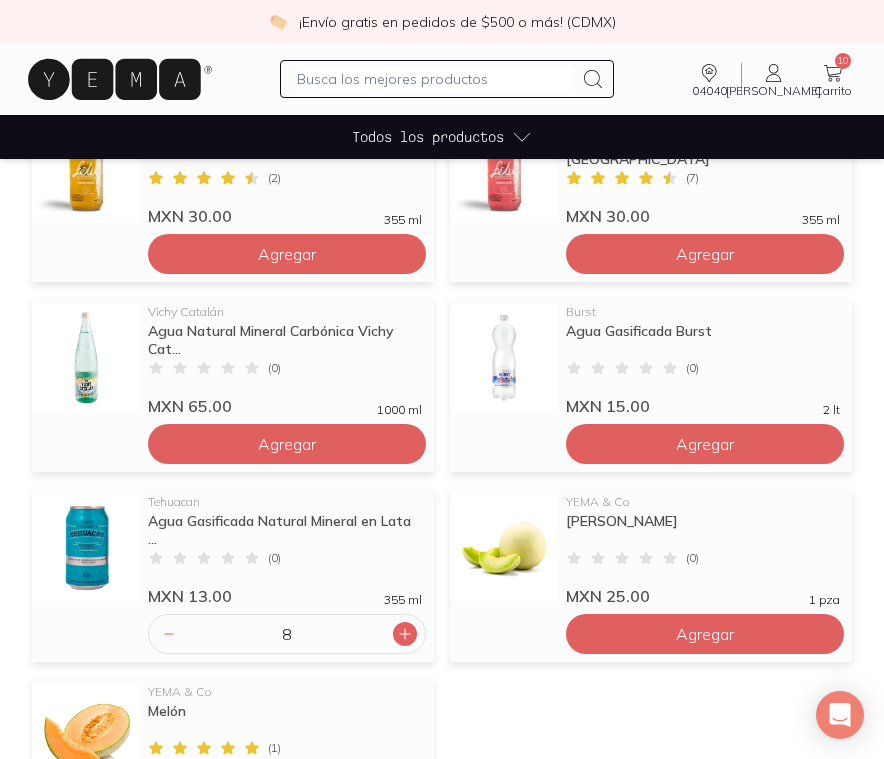 click 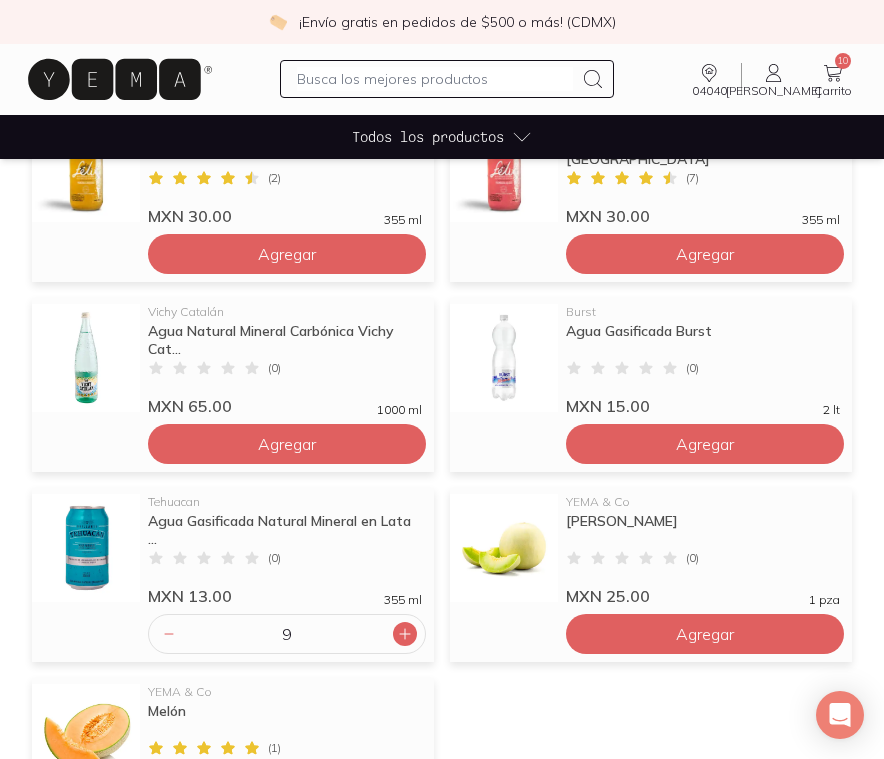 click 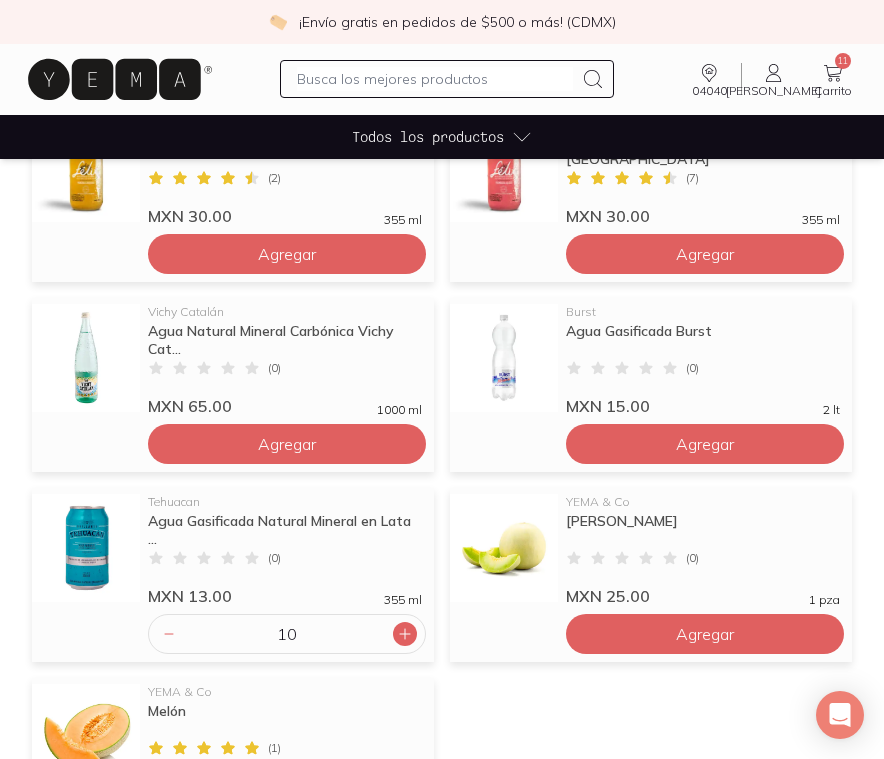 click 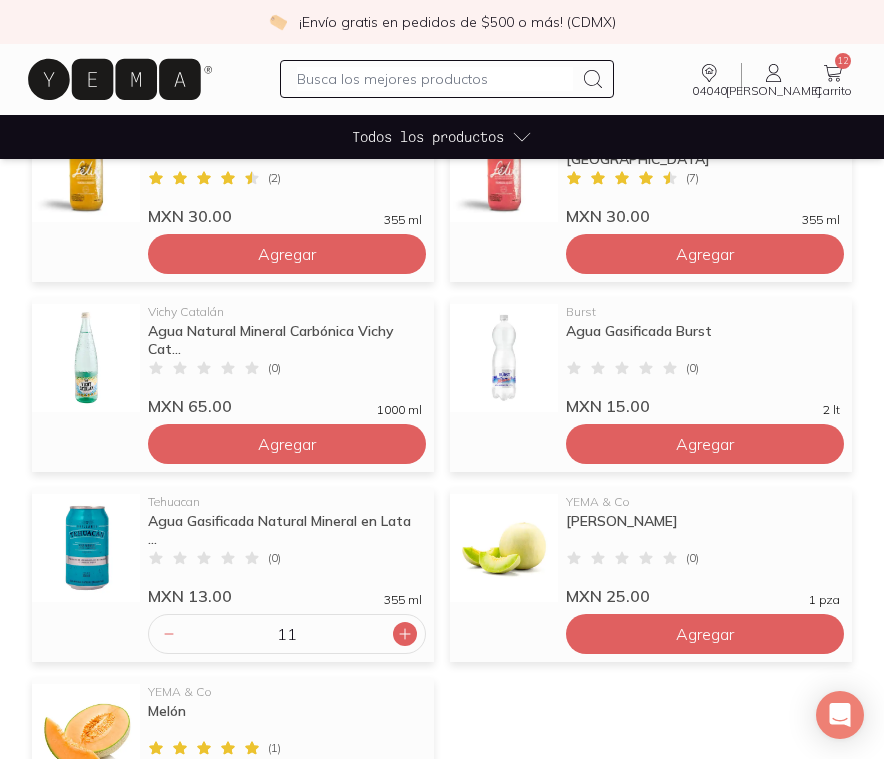 click 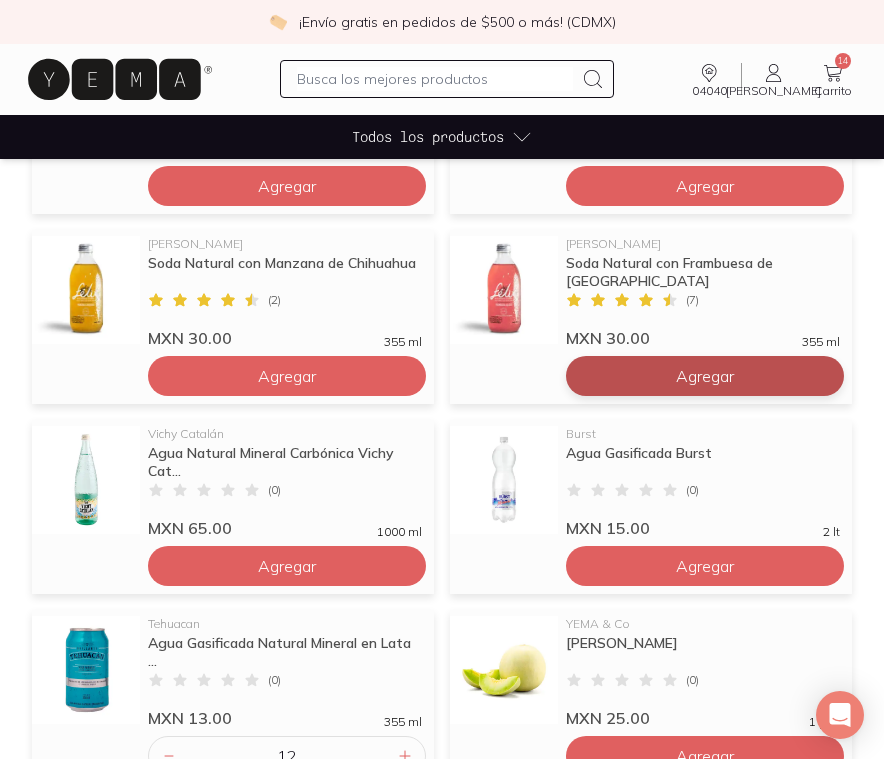 scroll, scrollTop: 575, scrollLeft: 0, axis: vertical 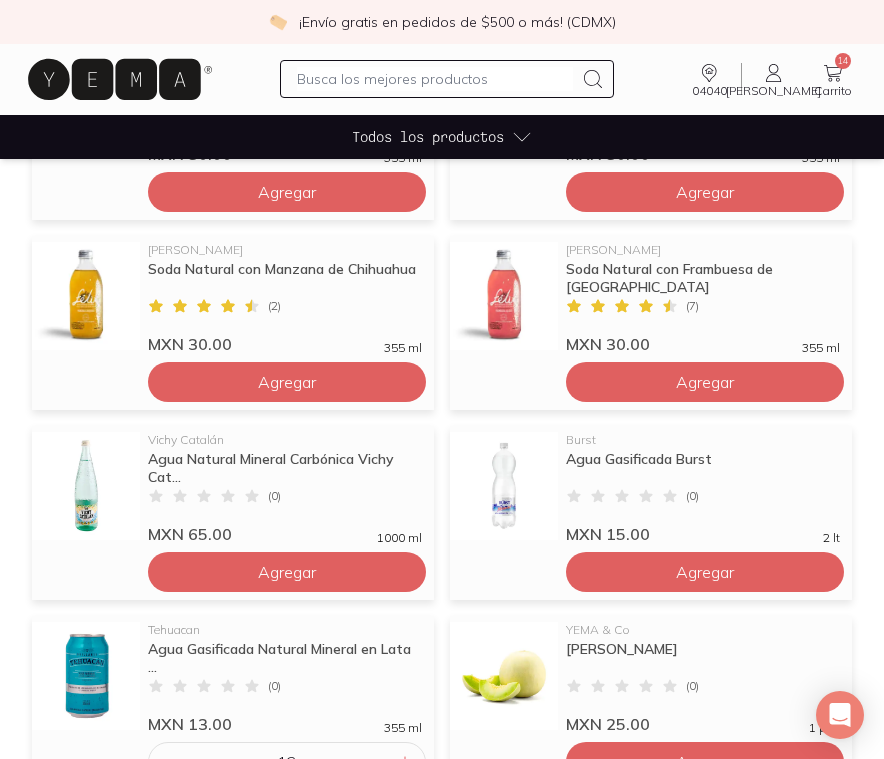 click at bounding box center [435, 79] 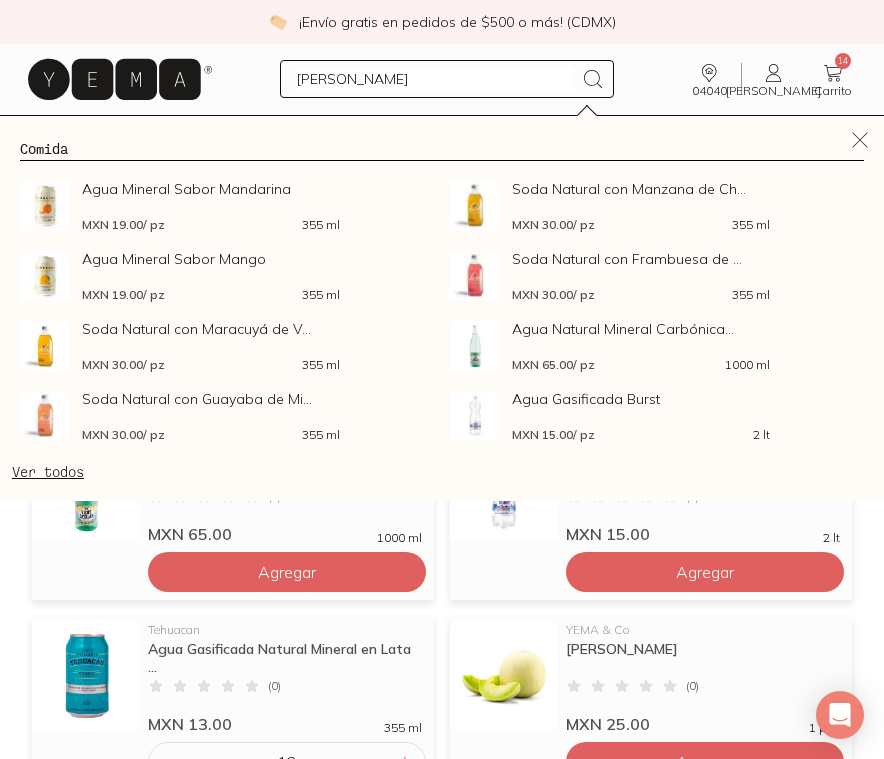 type on "[PERSON_NAME]" 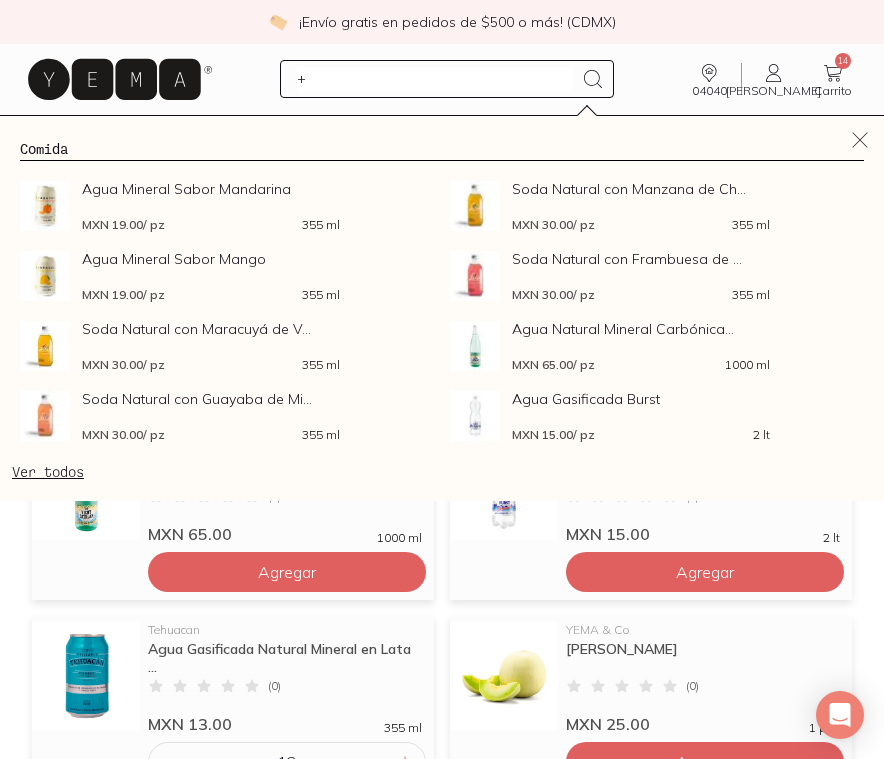 scroll, scrollTop: 0, scrollLeft: 0, axis: both 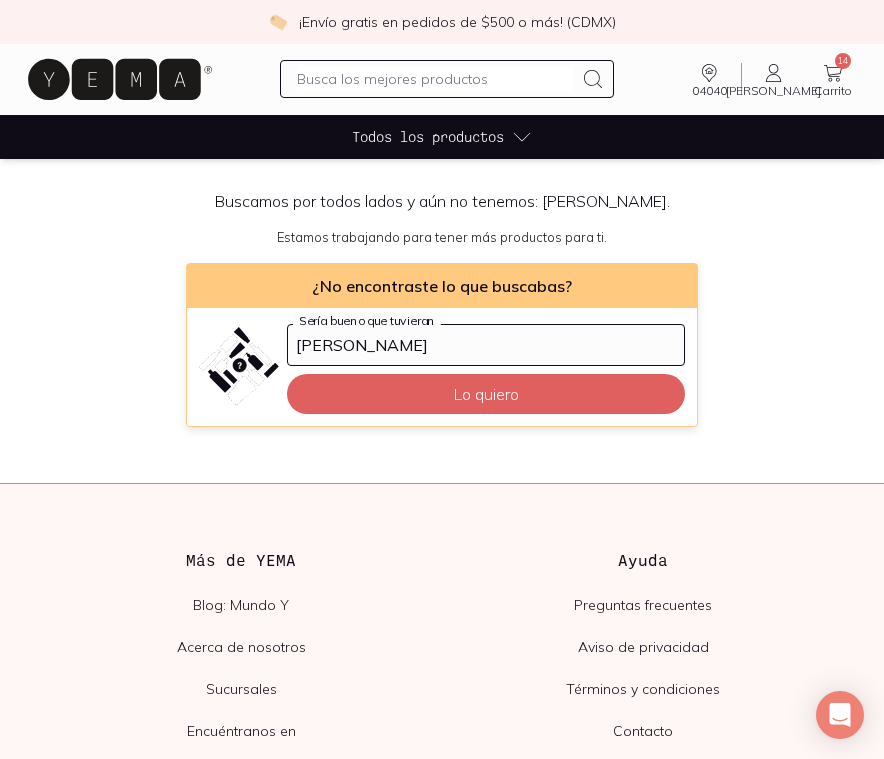 click at bounding box center (435, 79) 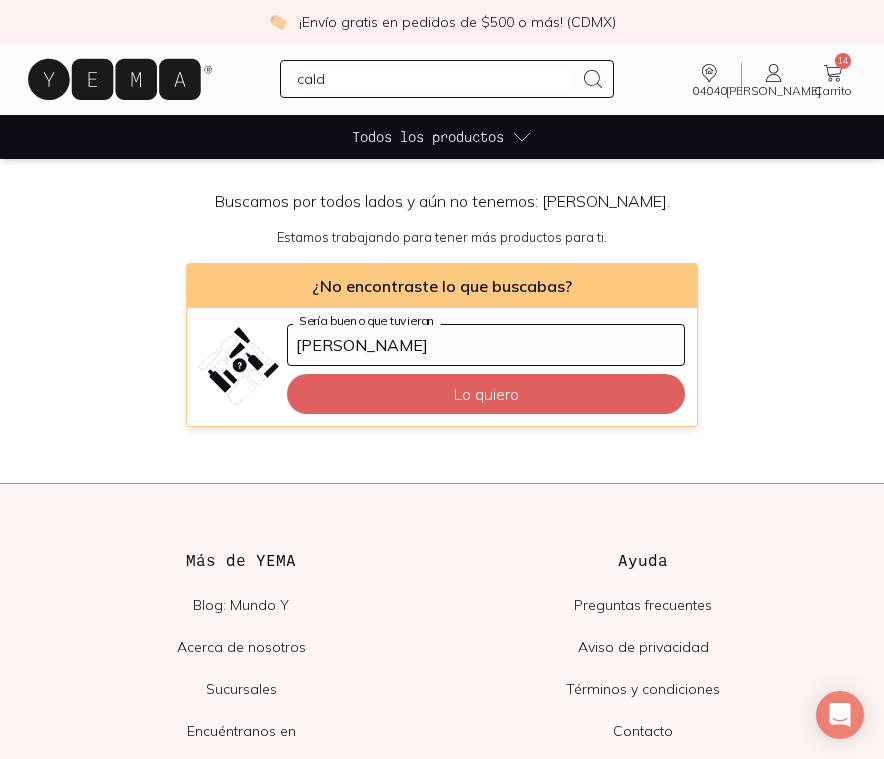 type on "caldo" 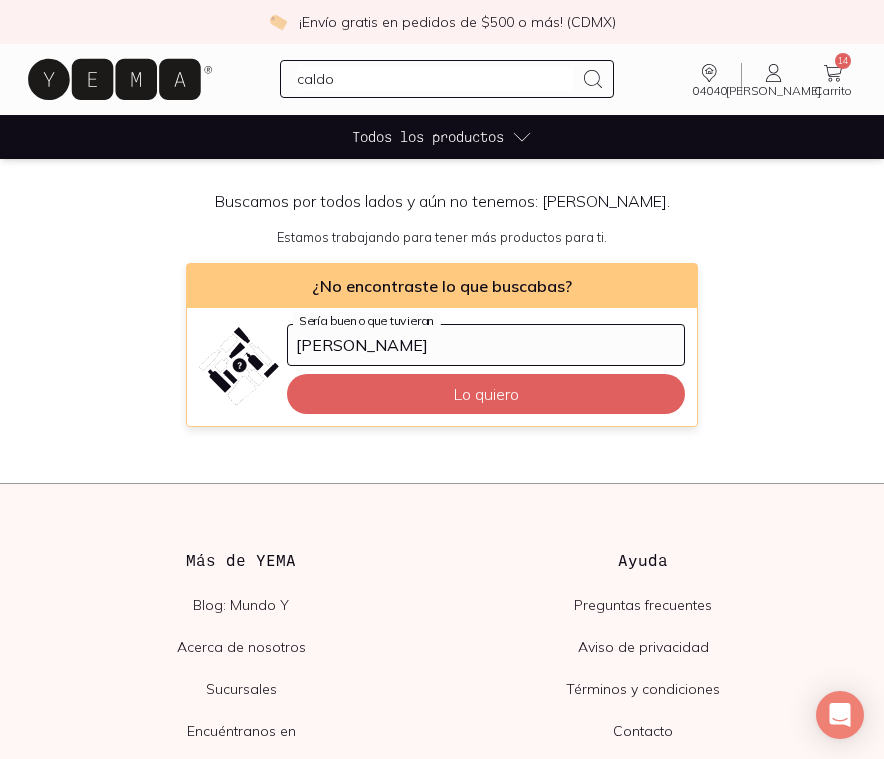 type 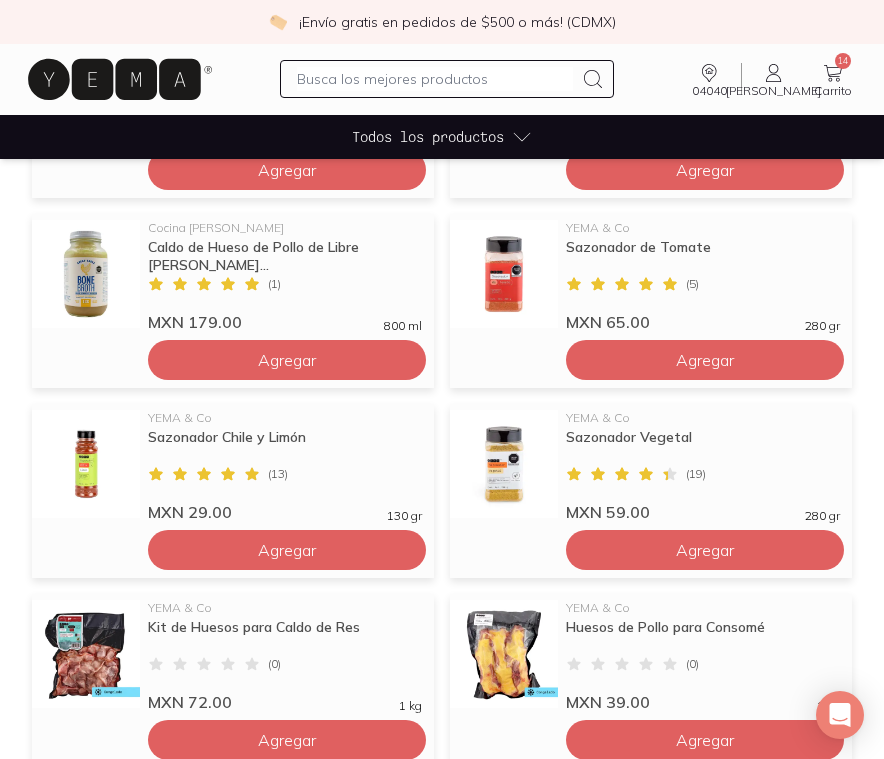 scroll, scrollTop: 1020, scrollLeft: 0, axis: vertical 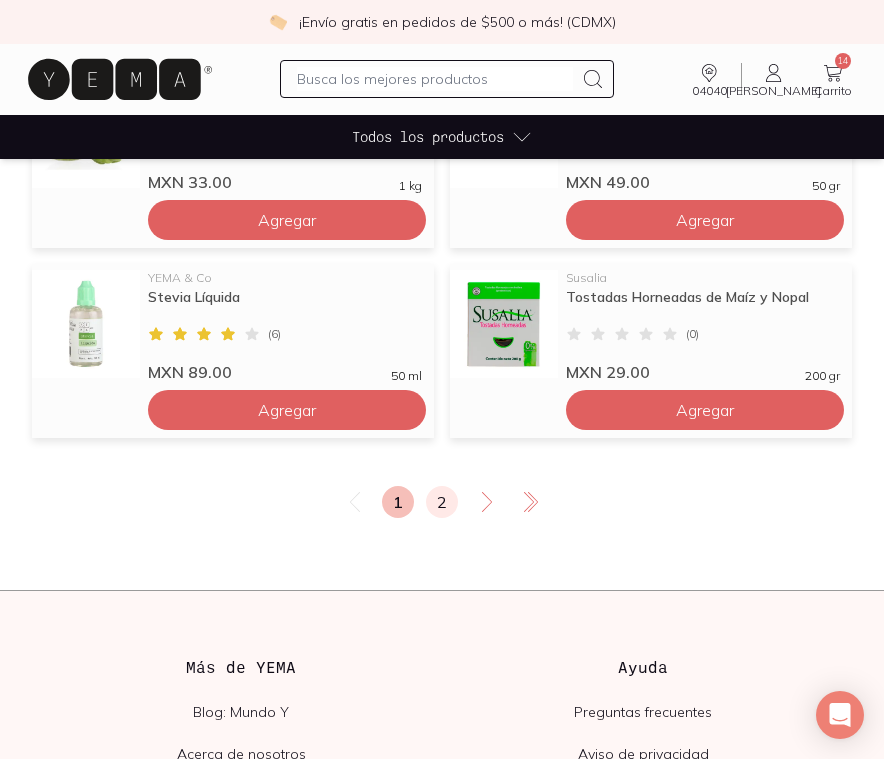 click on "2" at bounding box center (442, 502) 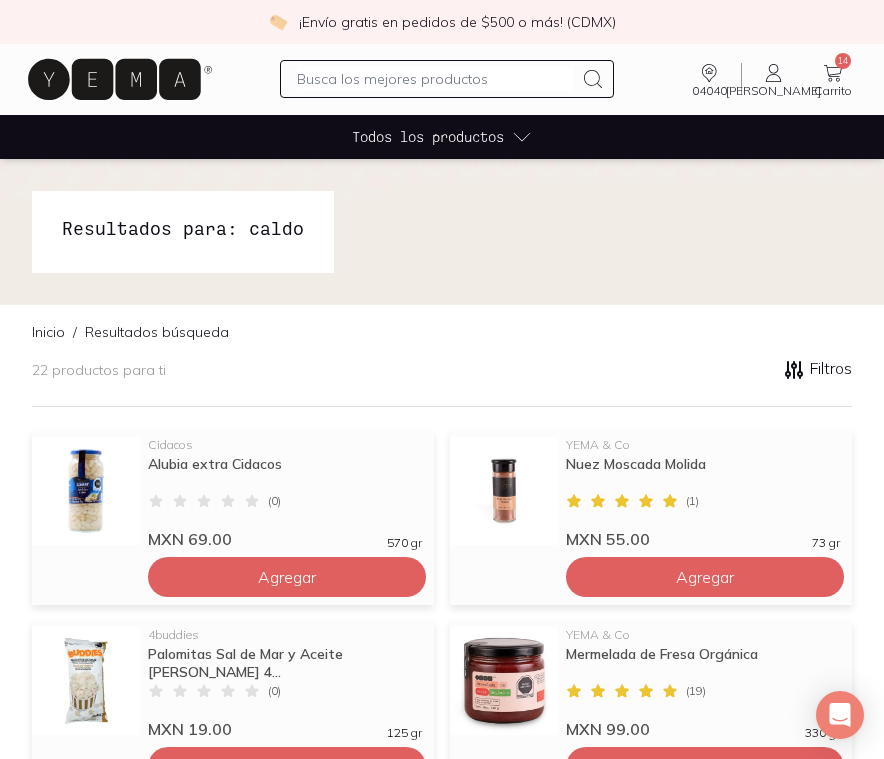 scroll, scrollTop: 0, scrollLeft: 0, axis: both 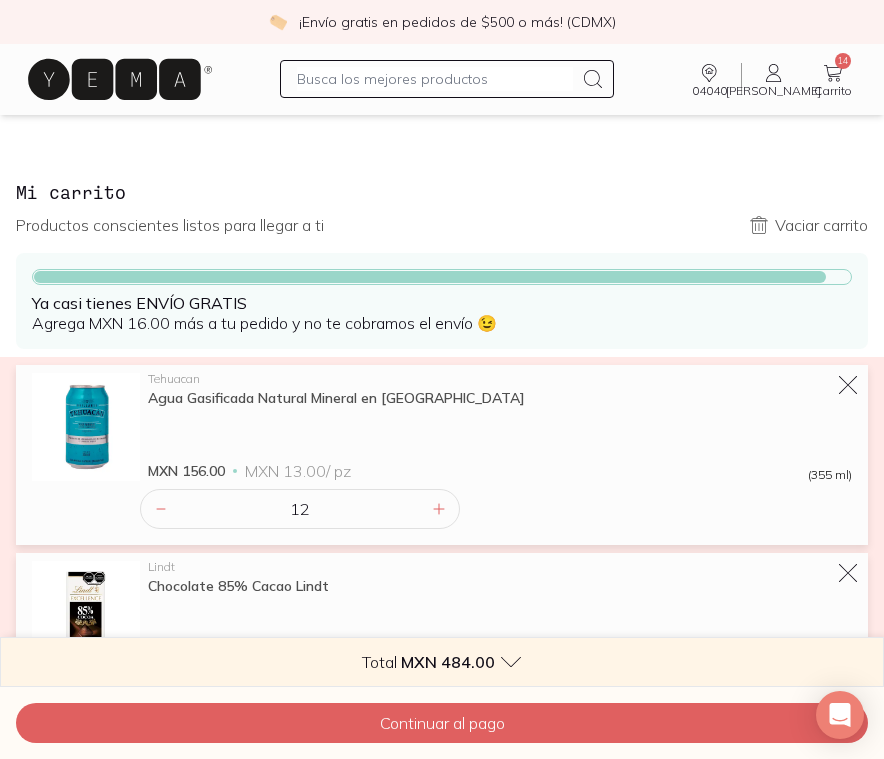 click at bounding box center (435, 79) 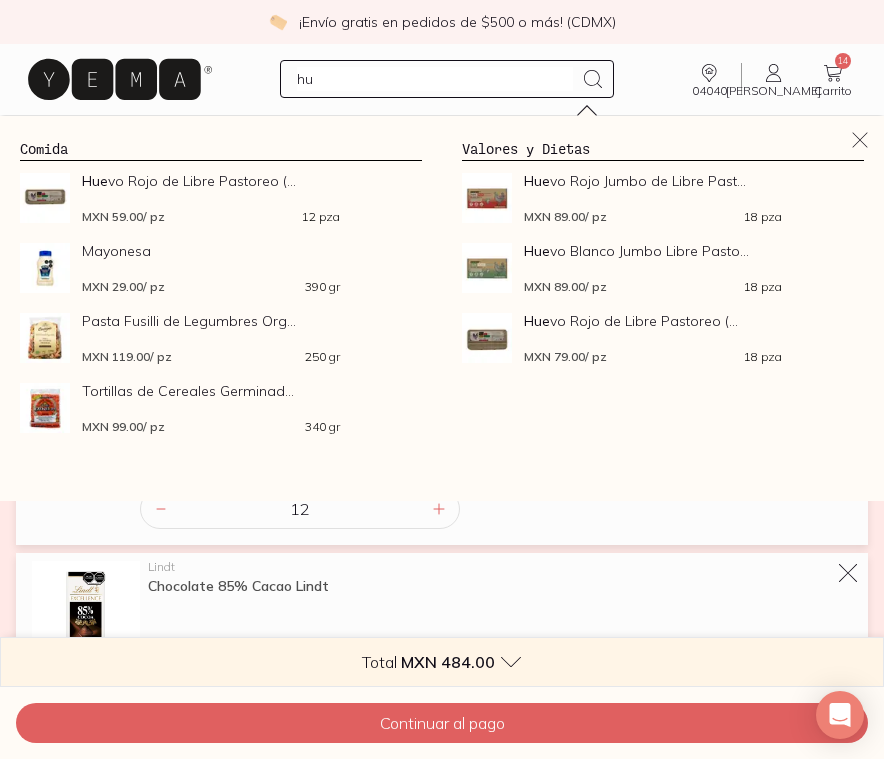 type on "h" 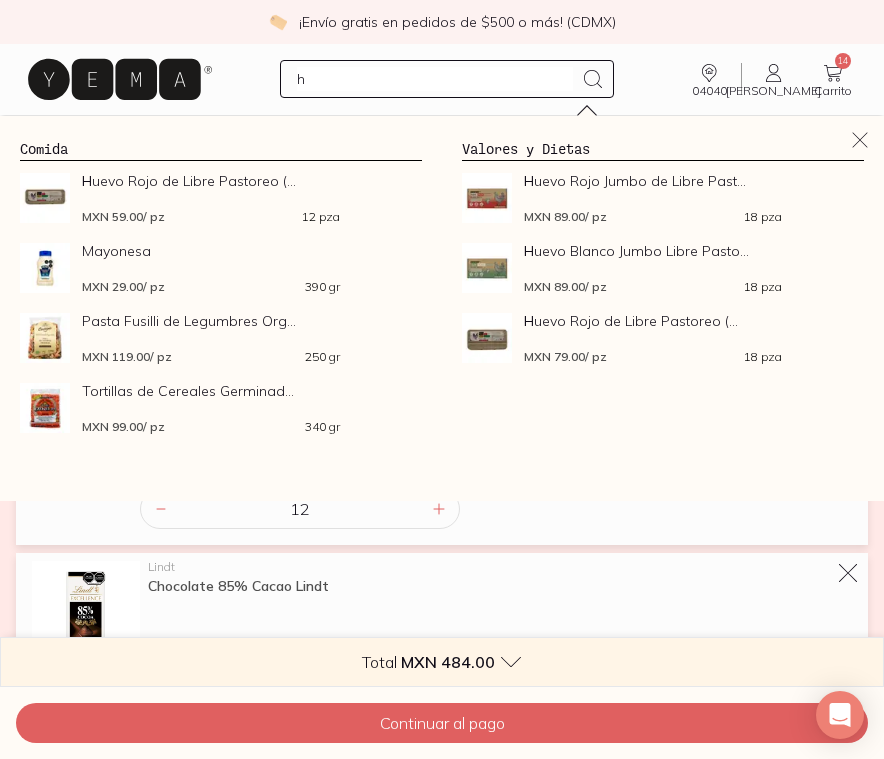 type 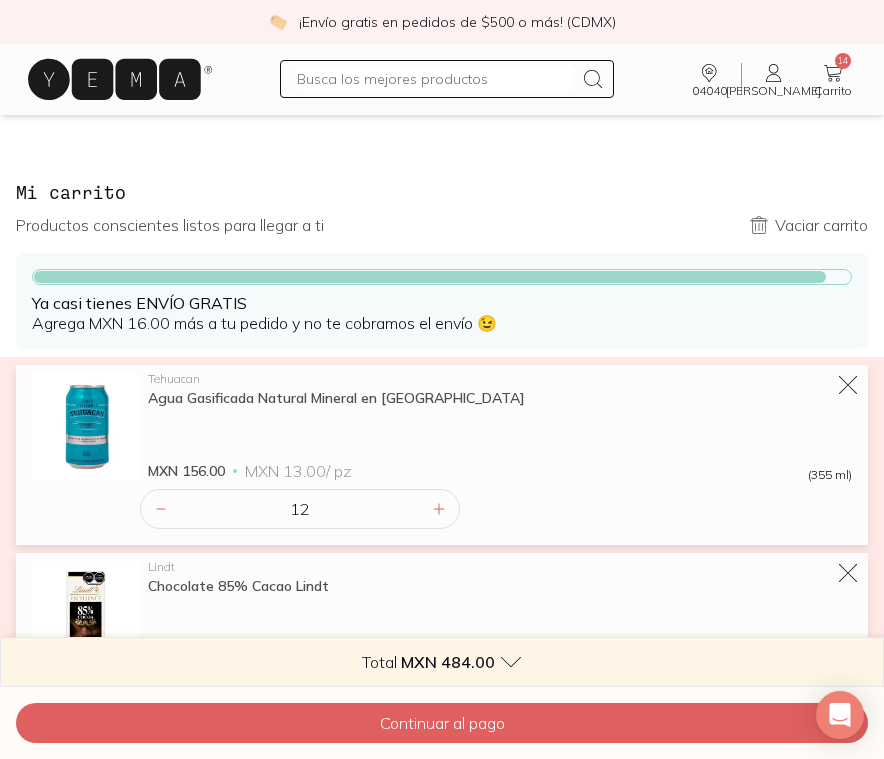 click 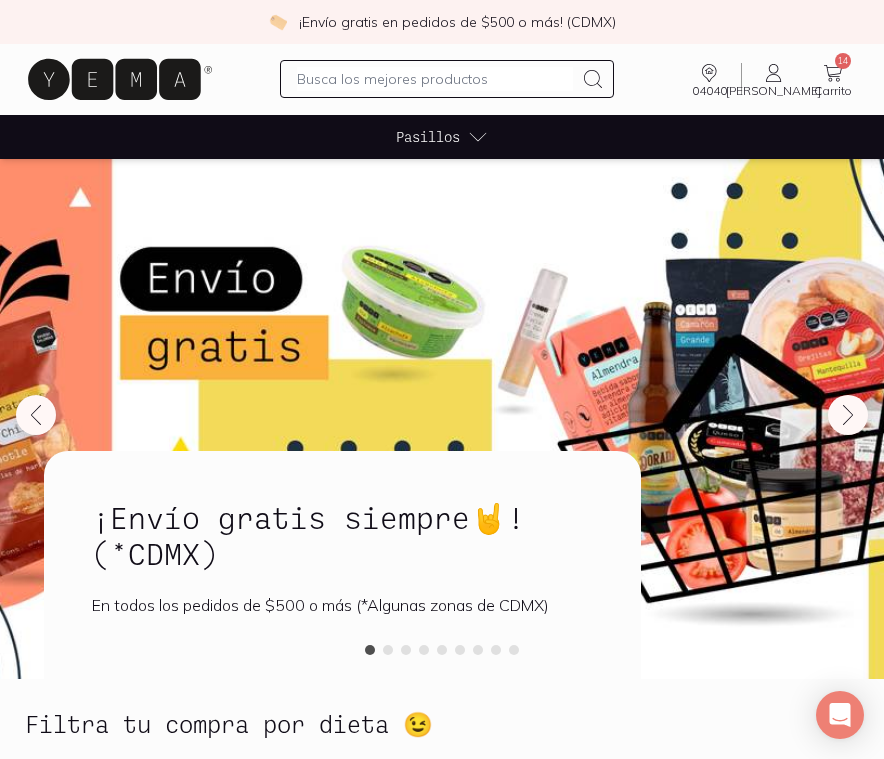 click 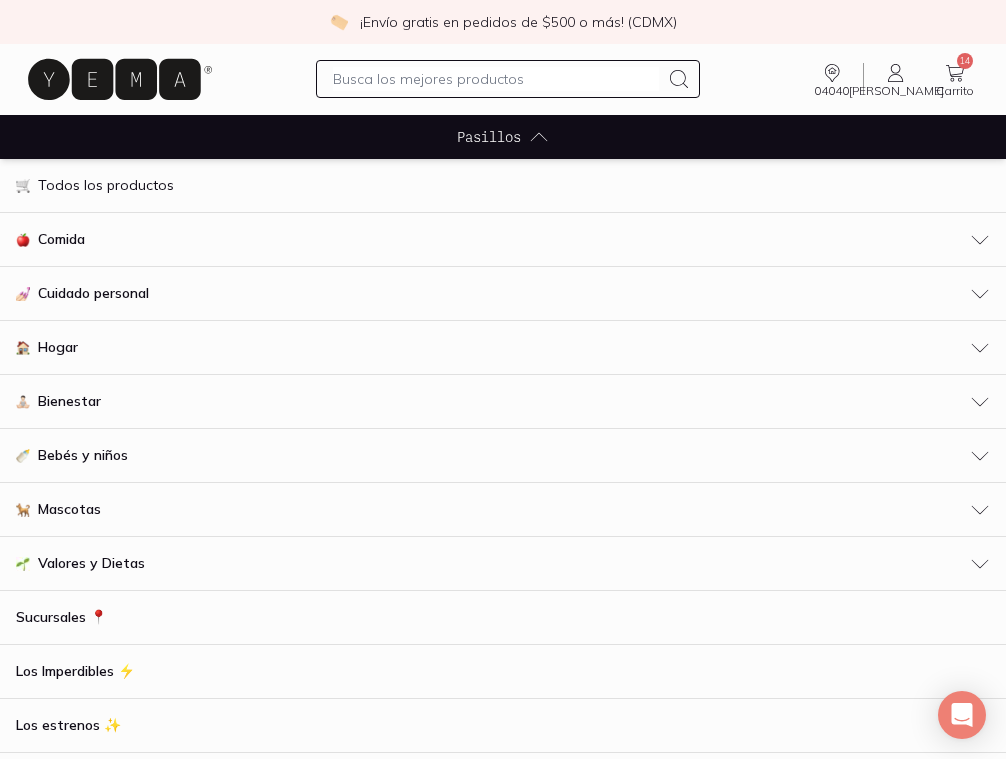 scroll, scrollTop: 42, scrollLeft: 0, axis: vertical 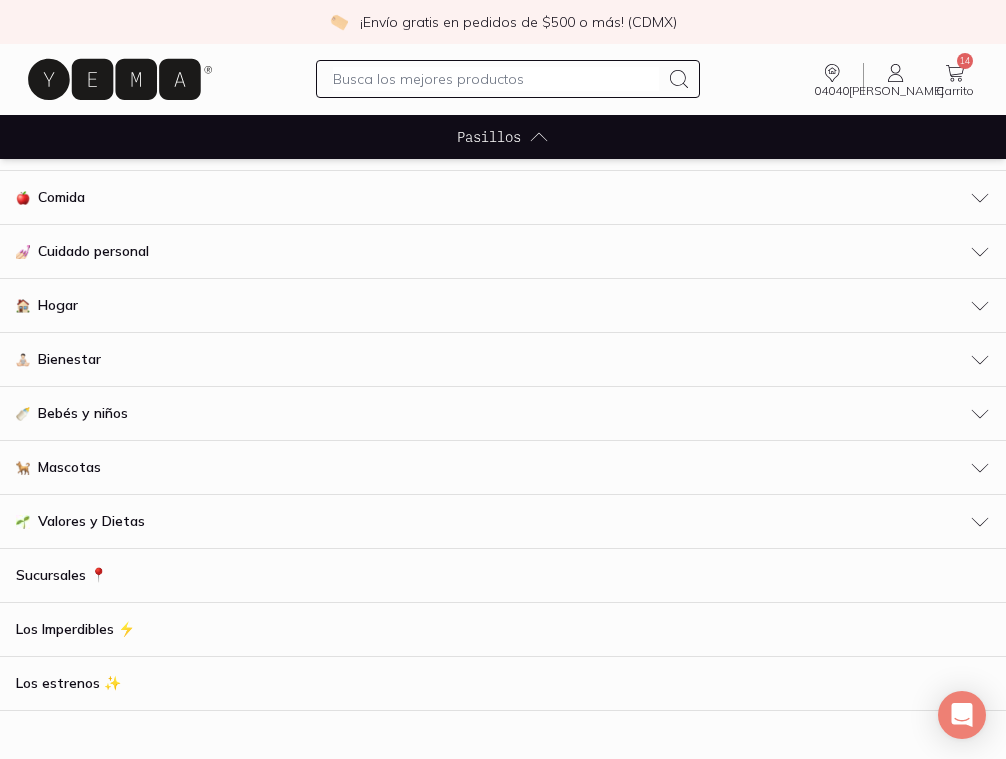 click on "Los Imperdibles ⚡️" at bounding box center [75, 629] 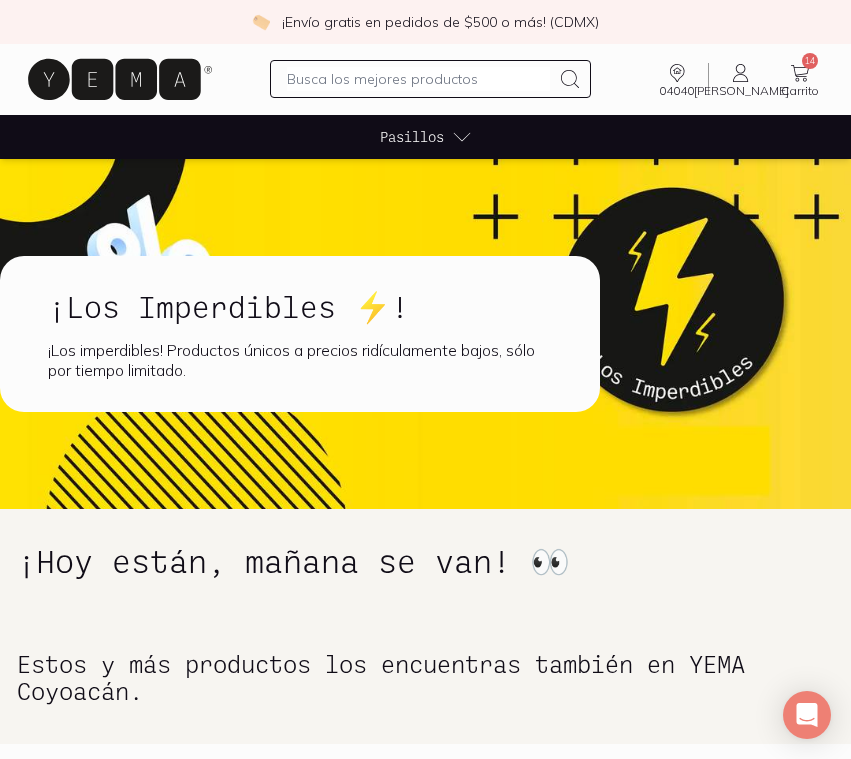 scroll, scrollTop: 0, scrollLeft: 0, axis: both 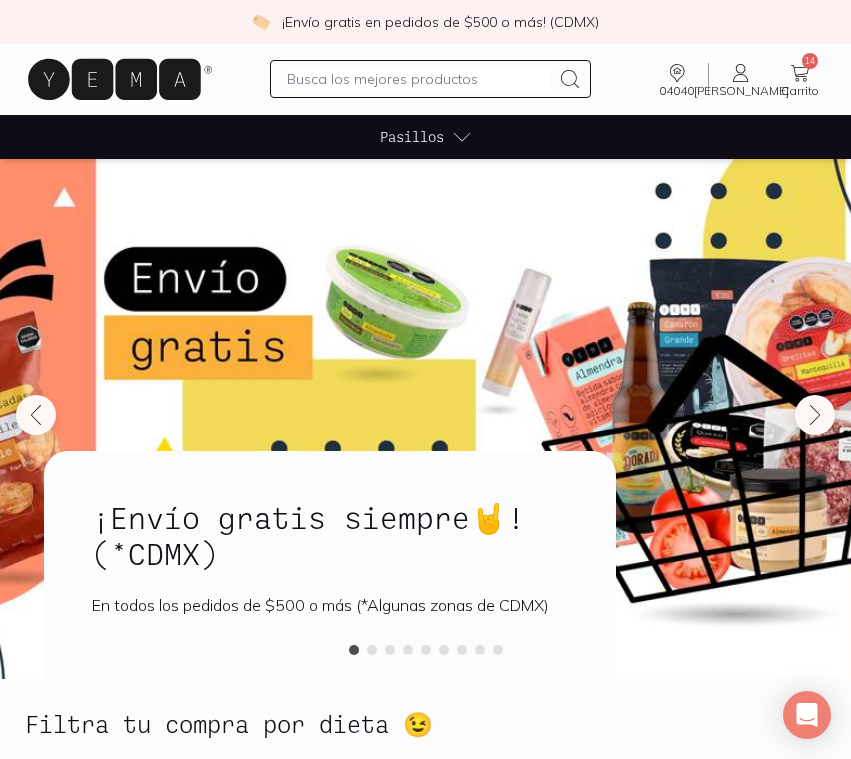 click on "Carrito" at bounding box center [800, 90] 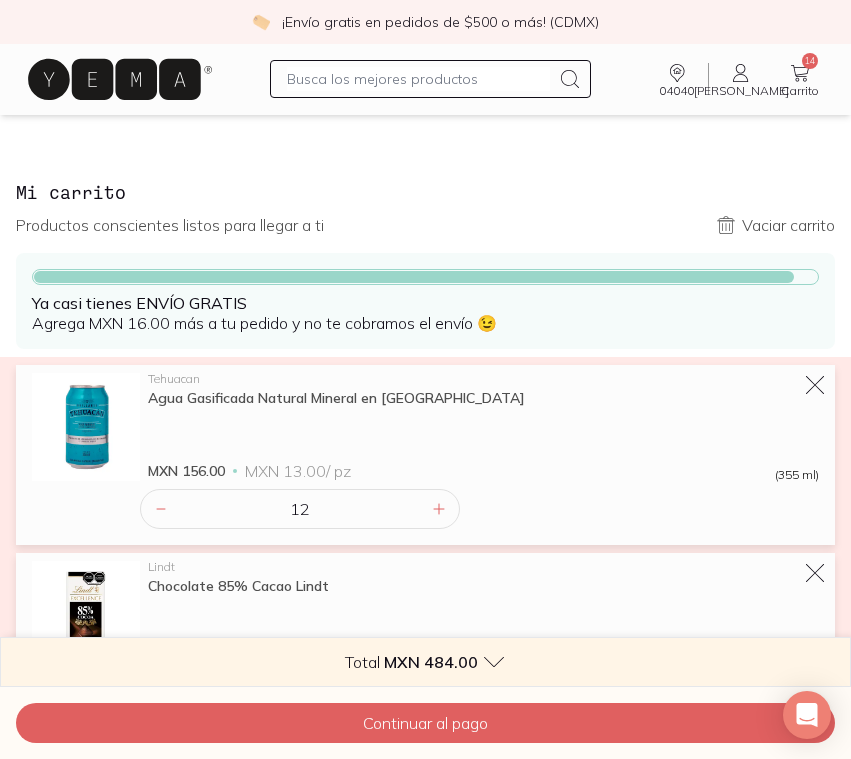 click 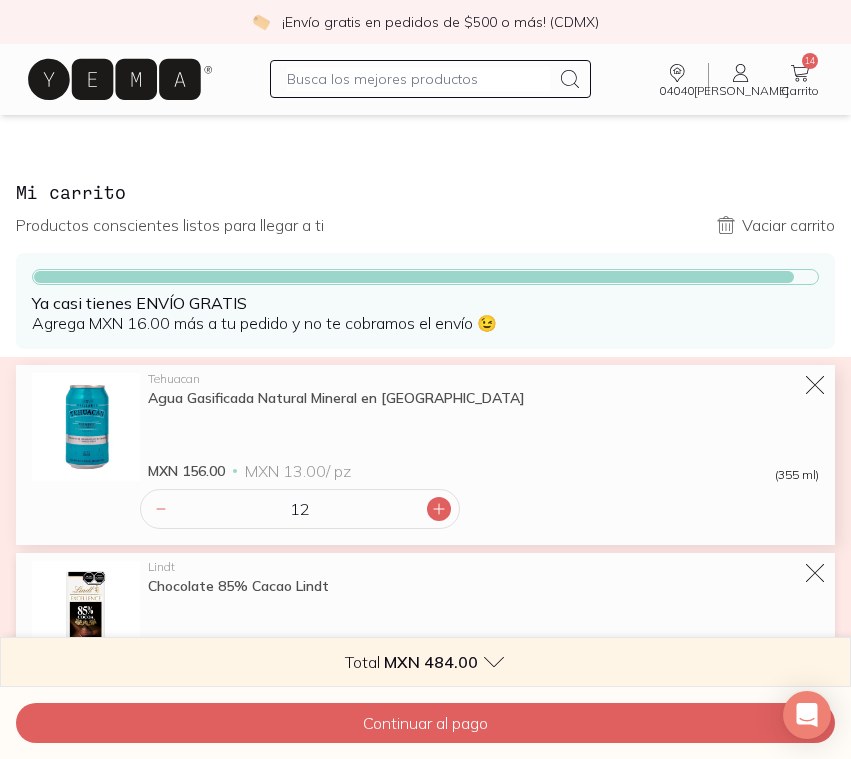 click 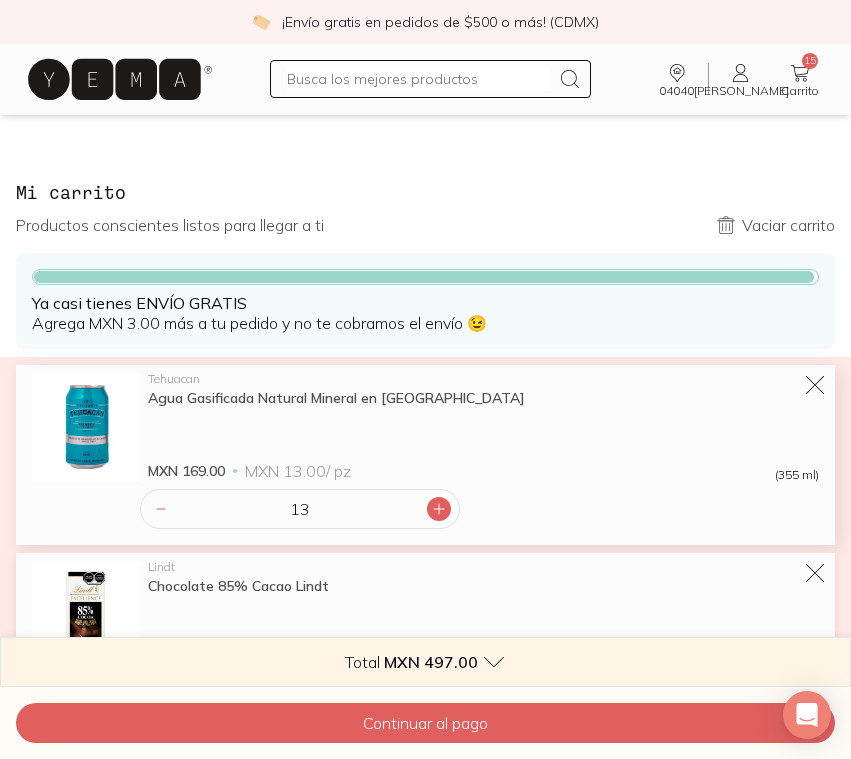 click 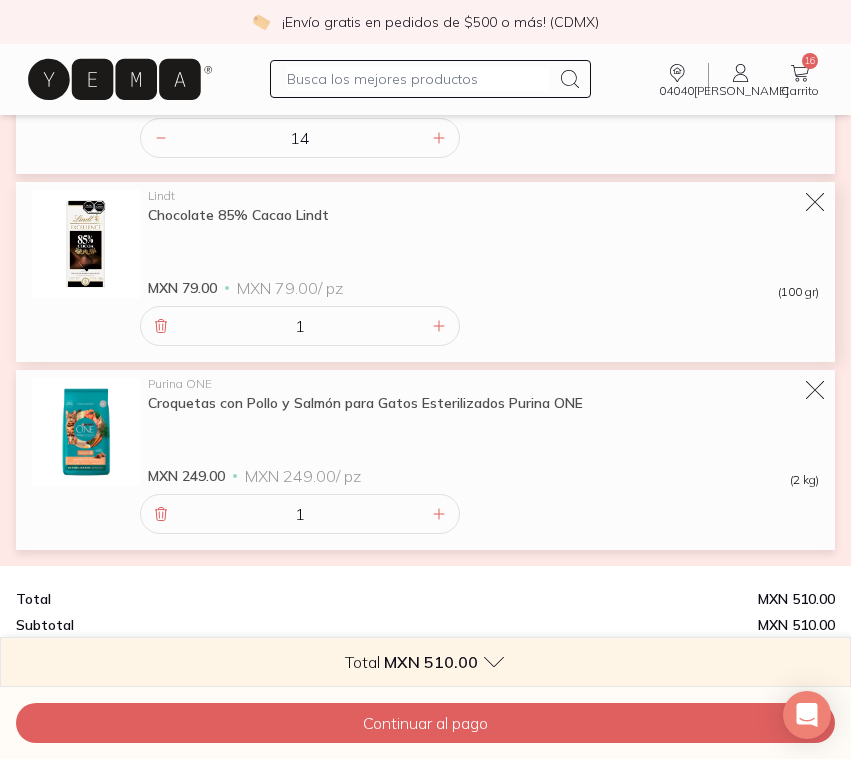 scroll, scrollTop: 369, scrollLeft: 0, axis: vertical 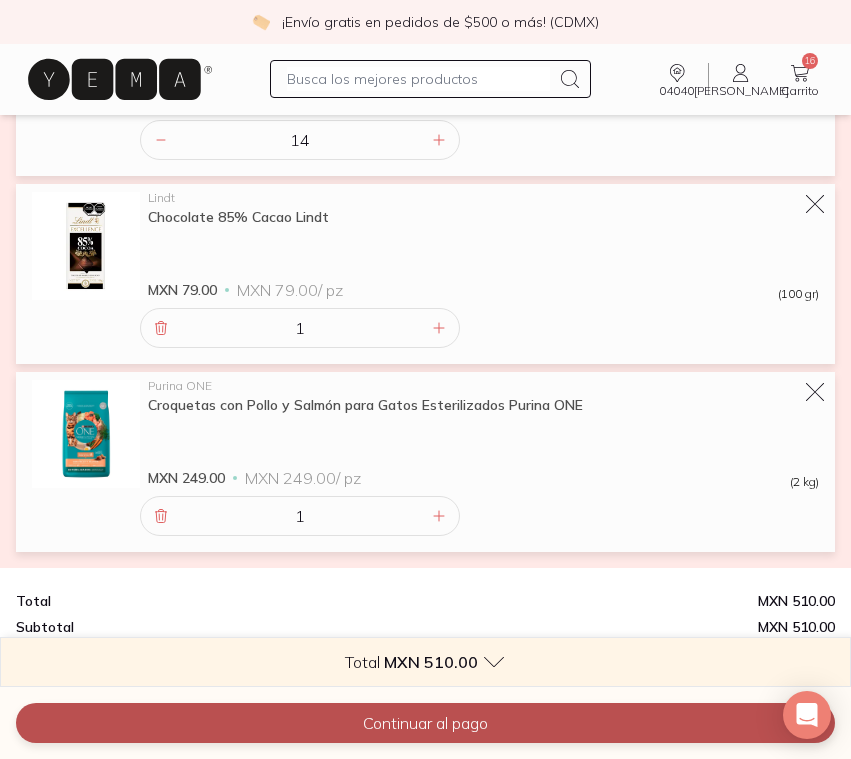 click on "Continuar al pago" at bounding box center (425, 723) 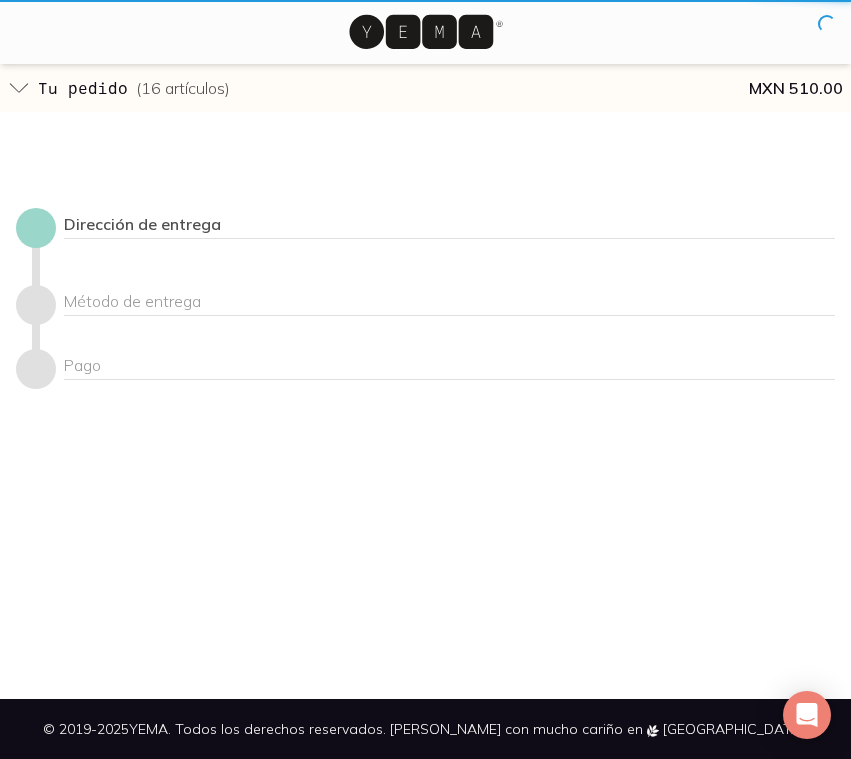 scroll, scrollTop: 0, scrollLeft: 0, axis: both 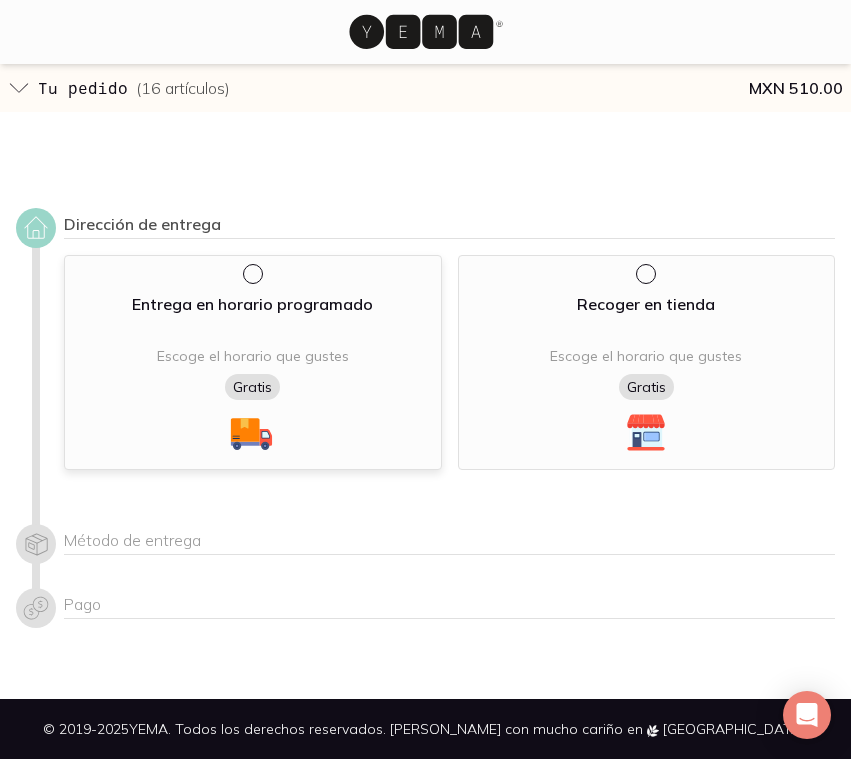 click on "Escoge el horario que gustes" at bounding box center [253, 356] 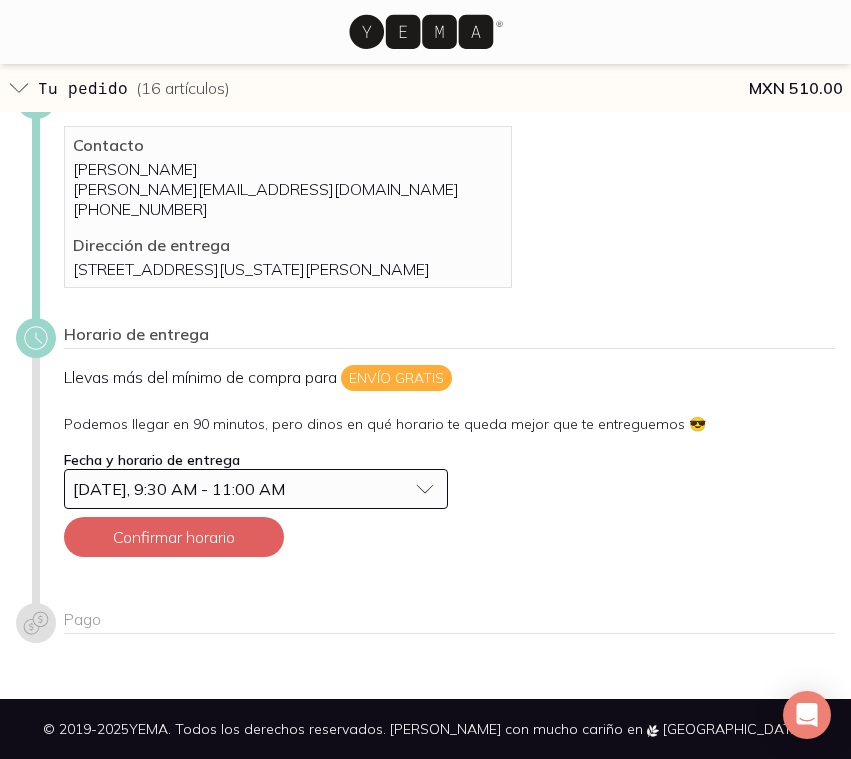 scroll, scrollTop: 149, scrollLeft: 0, axis: vertical 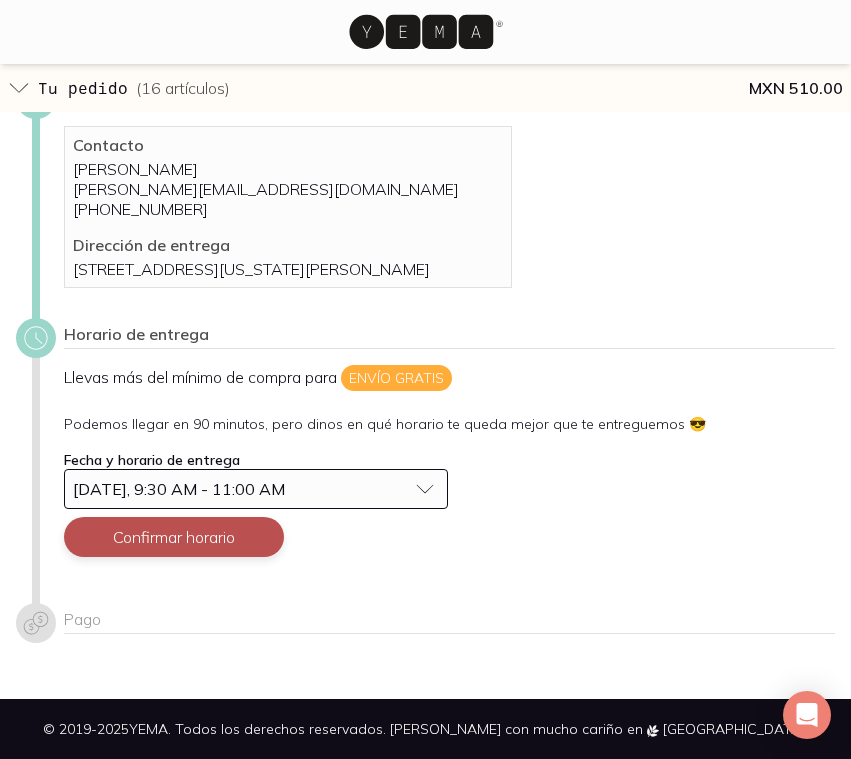 click on "Confirmar horario" at bounding box center [174, 537] 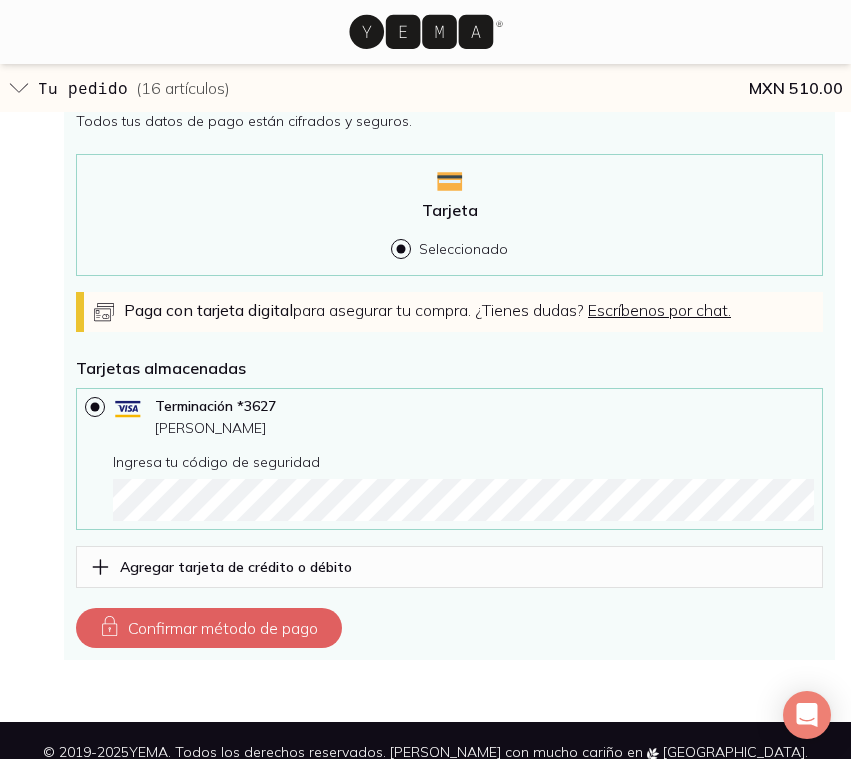 scroll, scrollTop: 632, scrollLeft: 0, axis: vertical 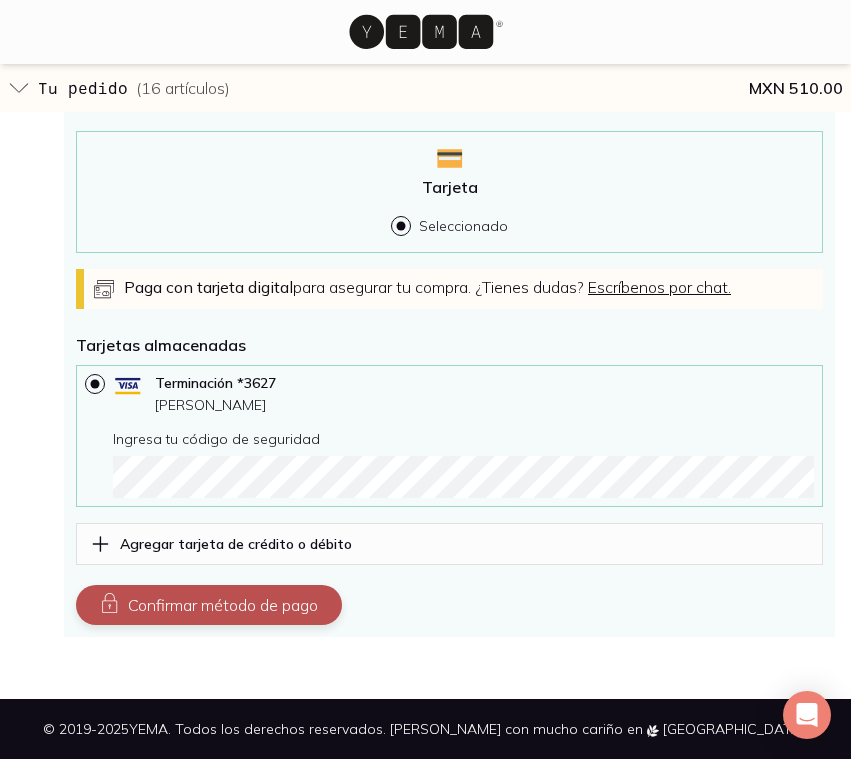 click on "Confirmar método de pago" at bounding box center (209, 605) 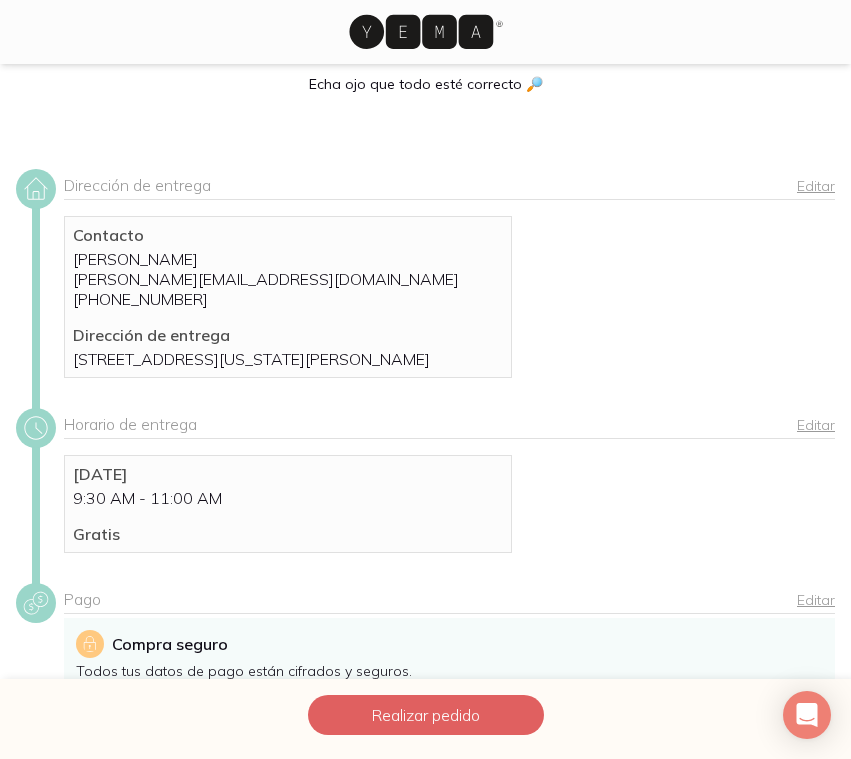 scroll, scrollTop: 0, scrollLeft: 0, axis: both 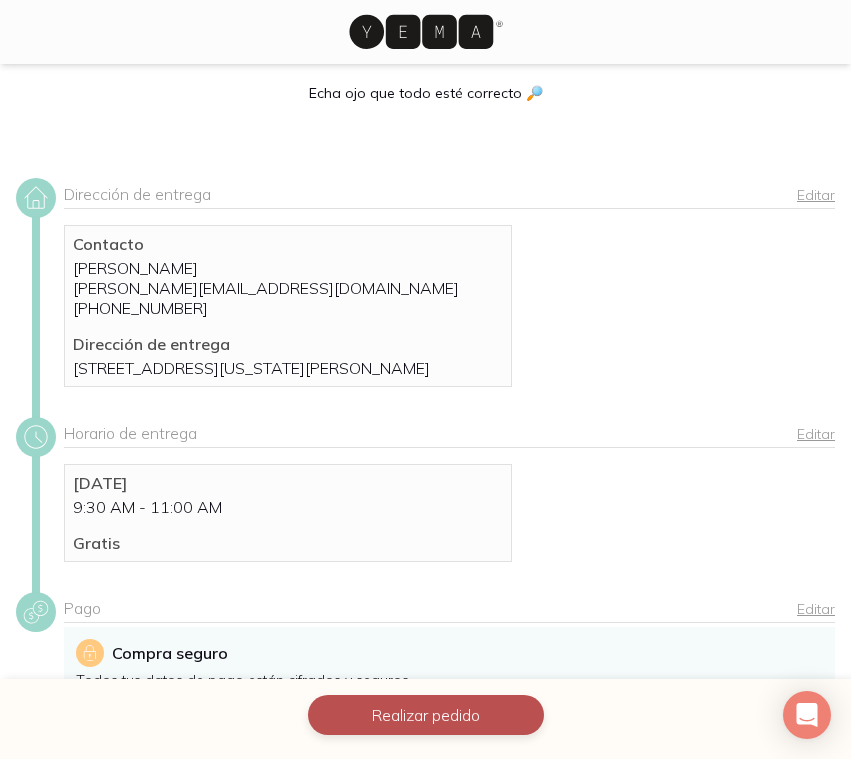 click on "Realizar pedido" at bounding box center [426, 715] 